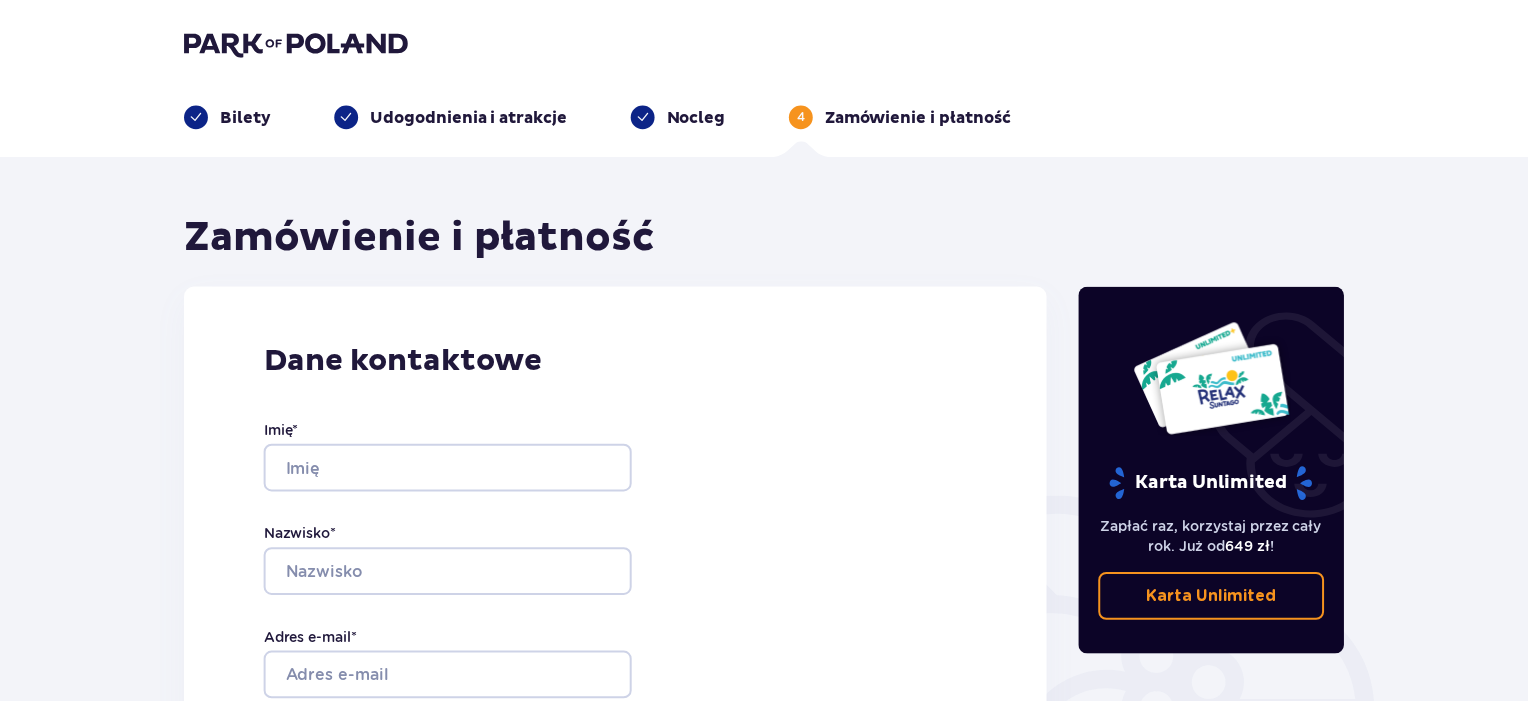 scroll, scrollTop: 0, scrollLeft: 0, axis: both 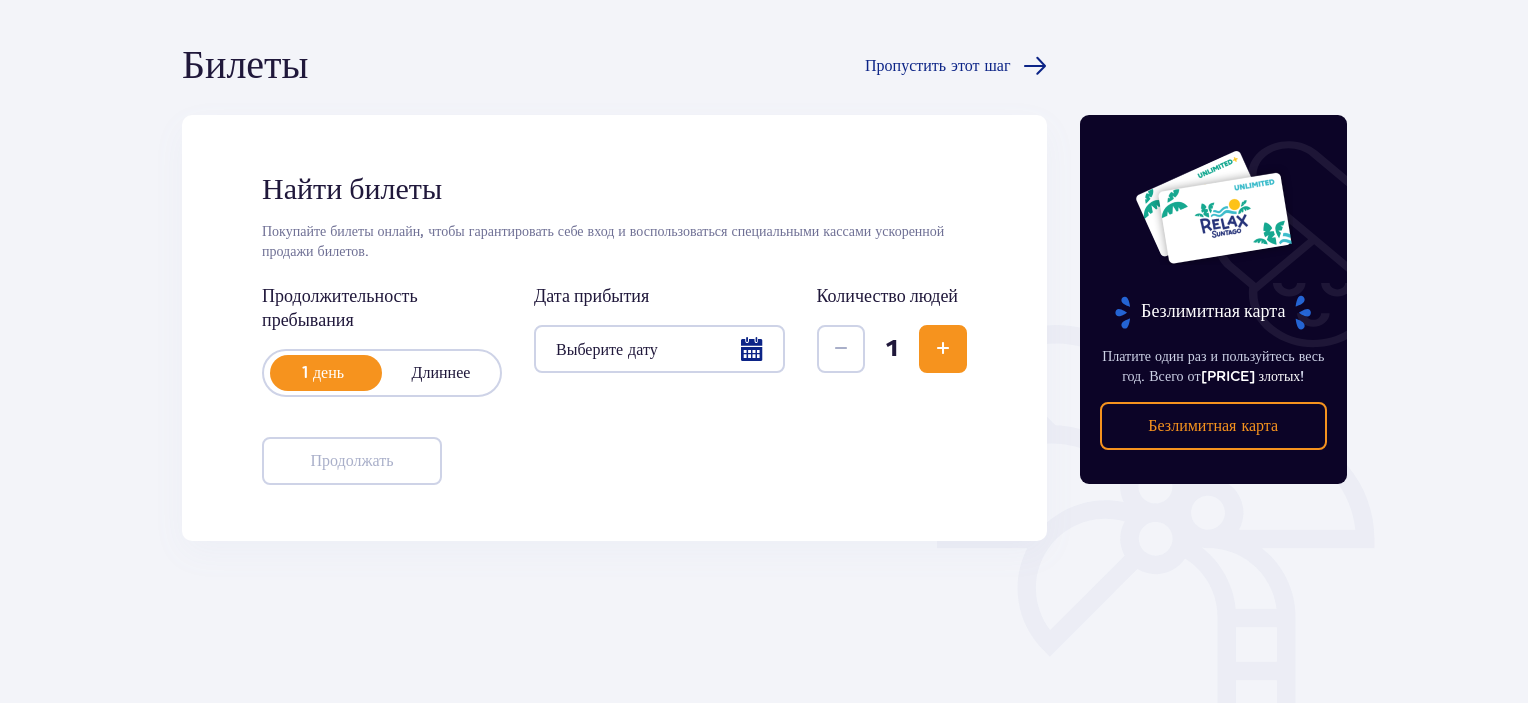 click at bounding box center (659, 349) 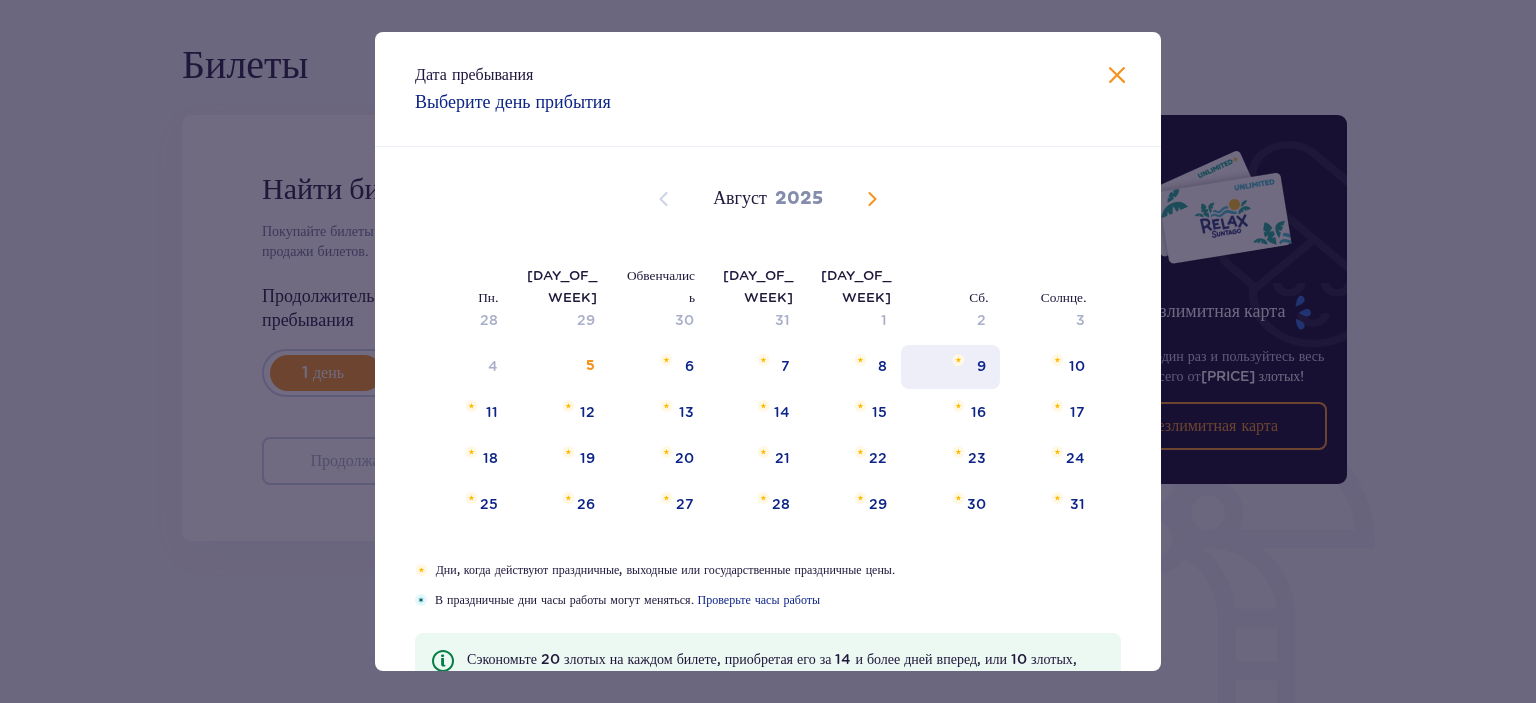 click on "9" at bounding box center (981, 366) 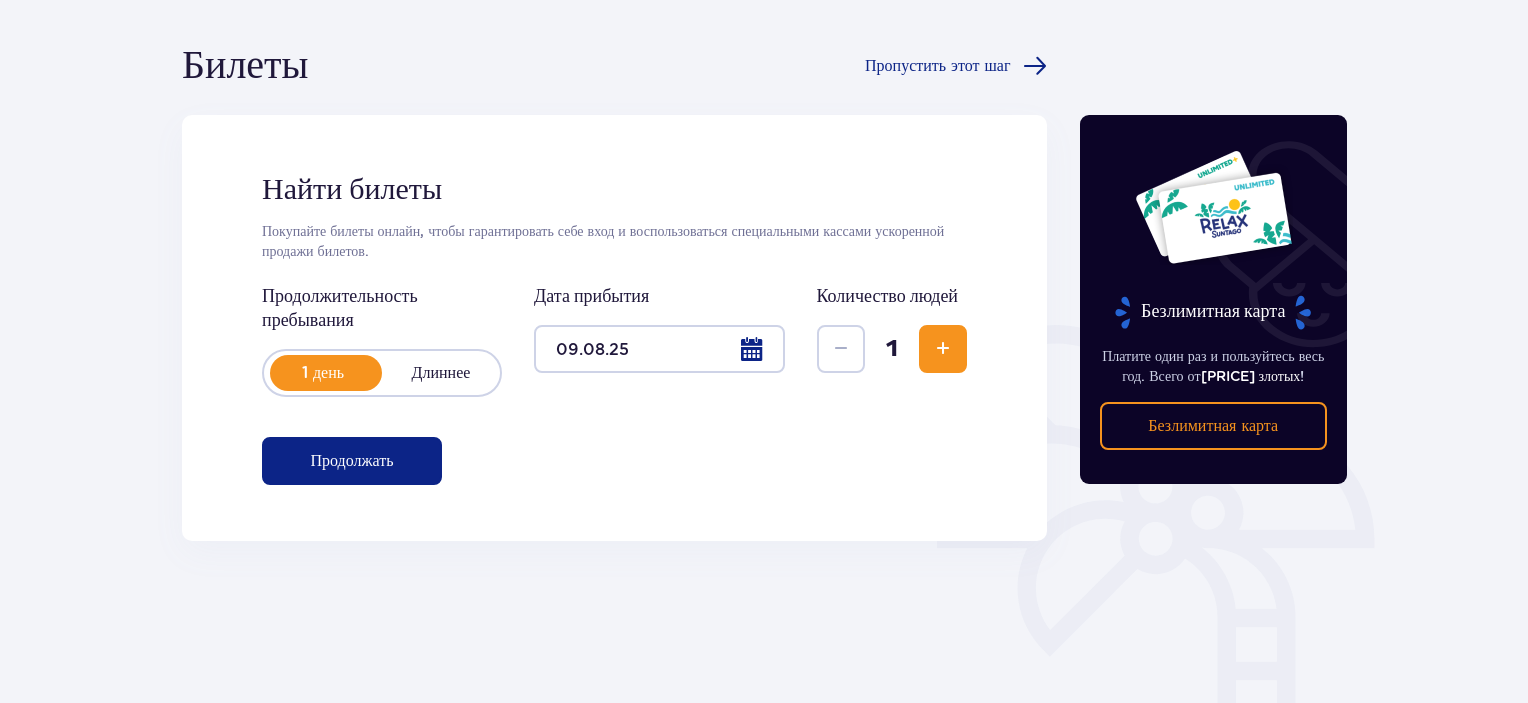 click at bounding box center (943, 349) 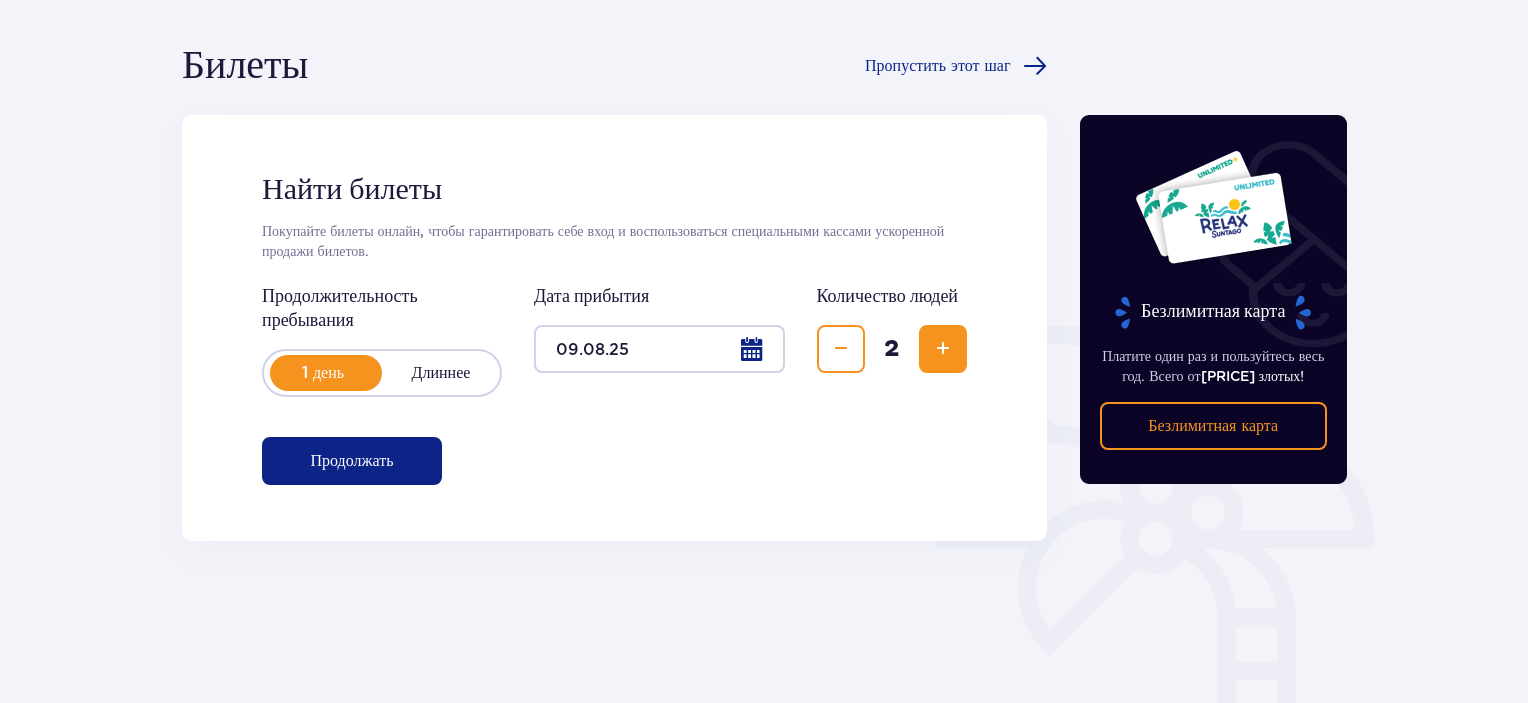 click on "Продолжать" at bounding box center [352, 461] 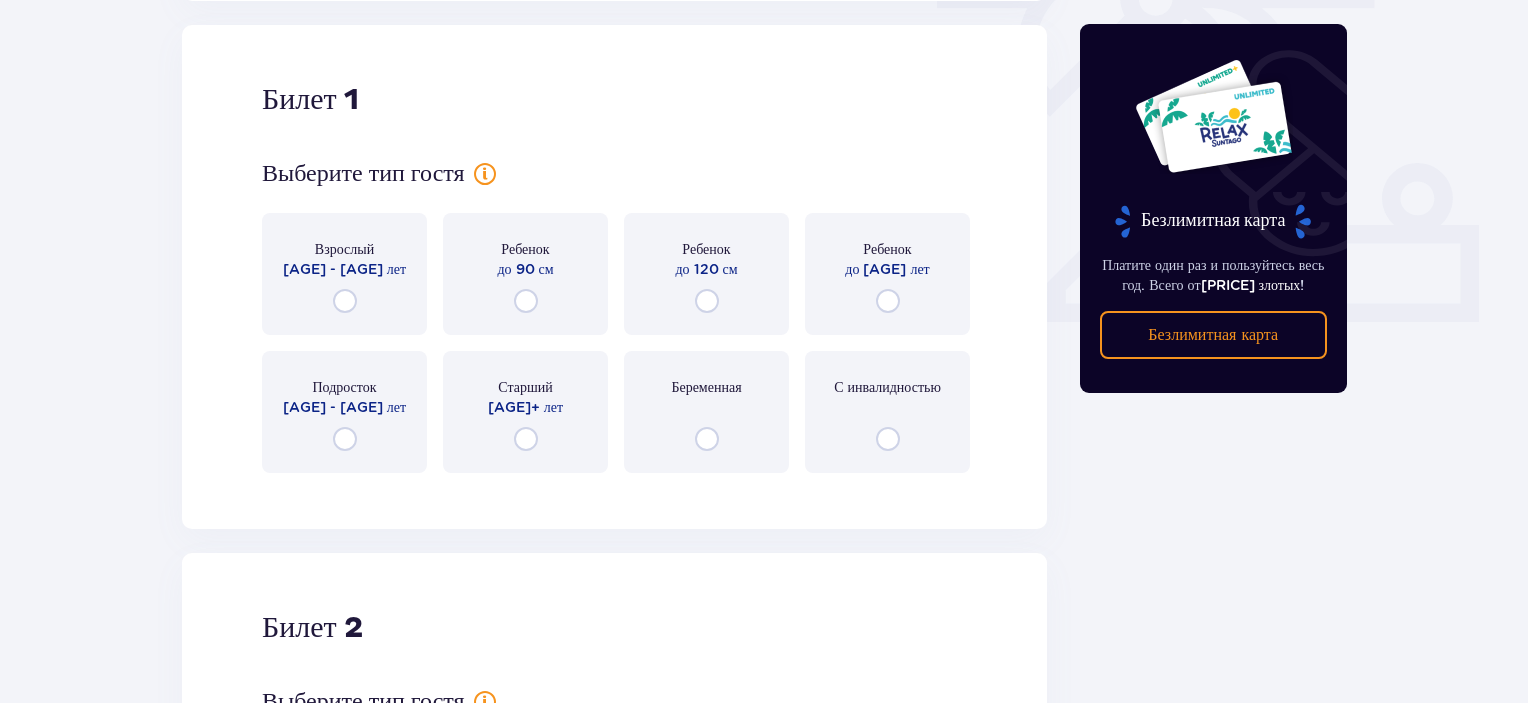 scroll, scrollTop: 712, scrollLeft: 0, axis: vertical 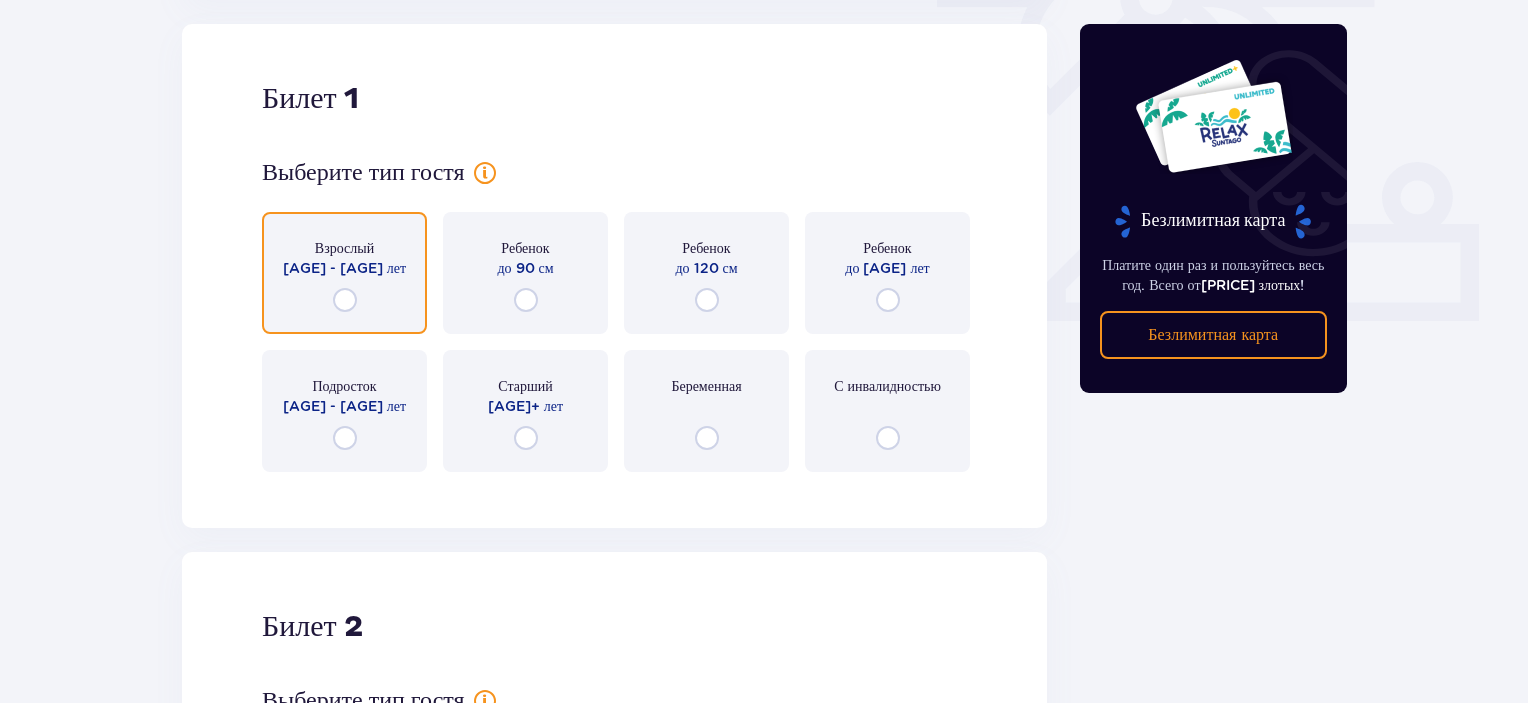 click at bounding box center (345, 300) 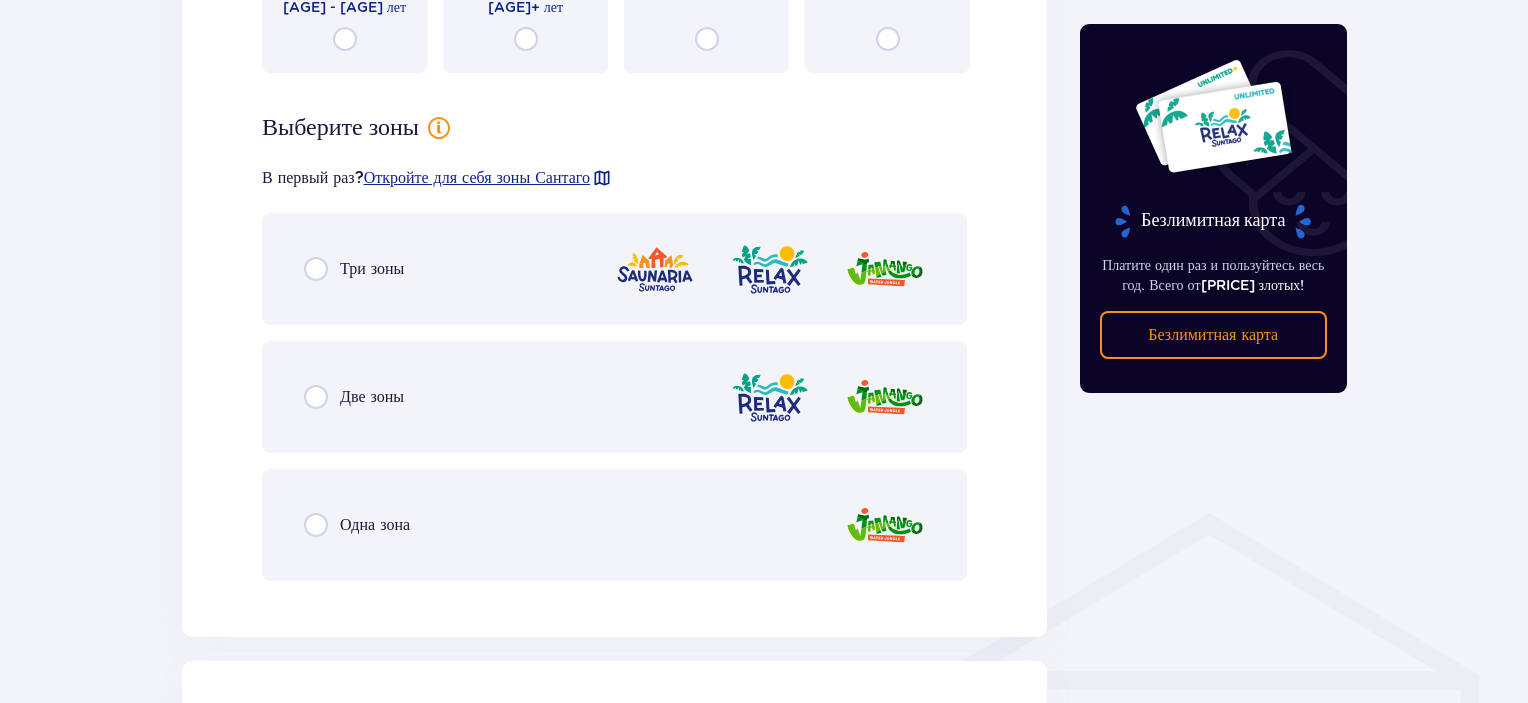 scroll, scrollTop: 1200, scrollLeft: 0, axis: vertical 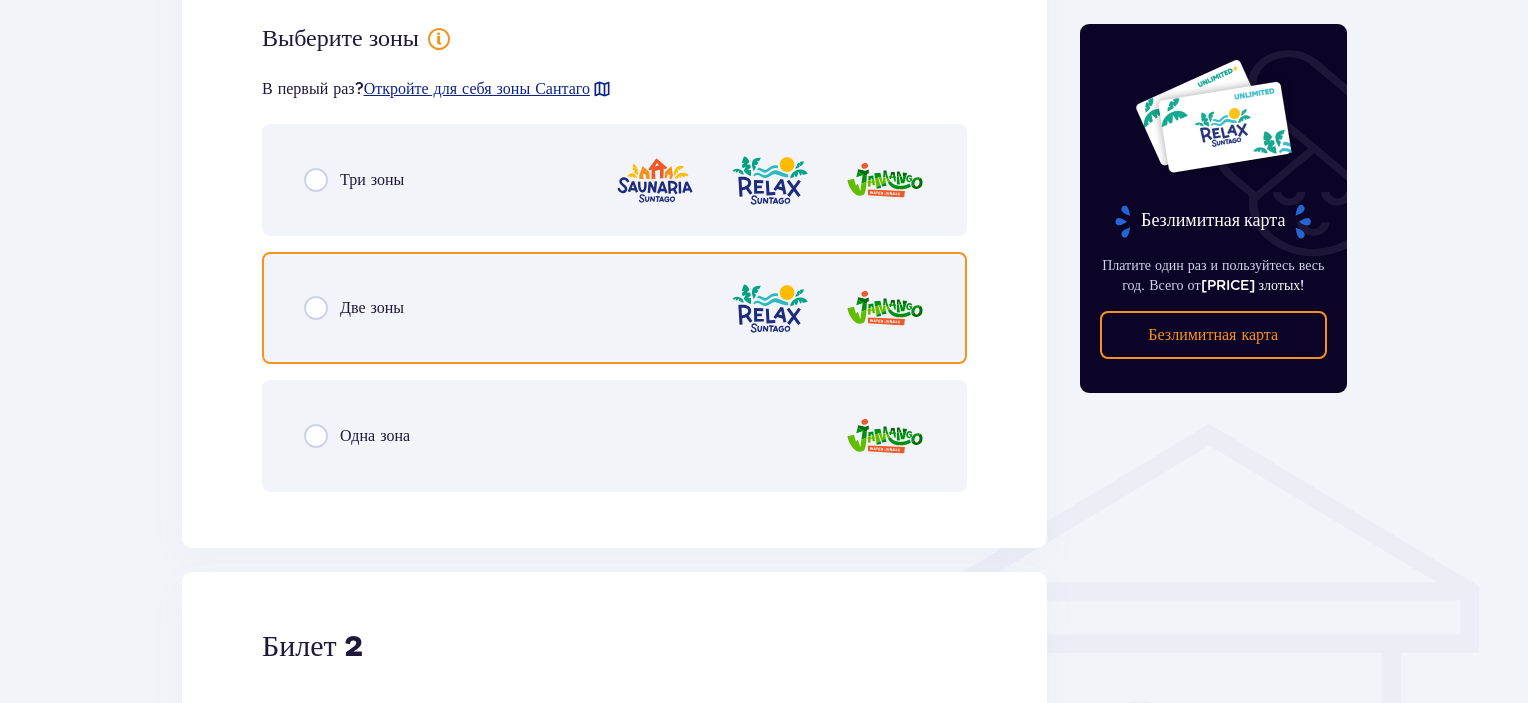 click at bounding box center [316, 308] 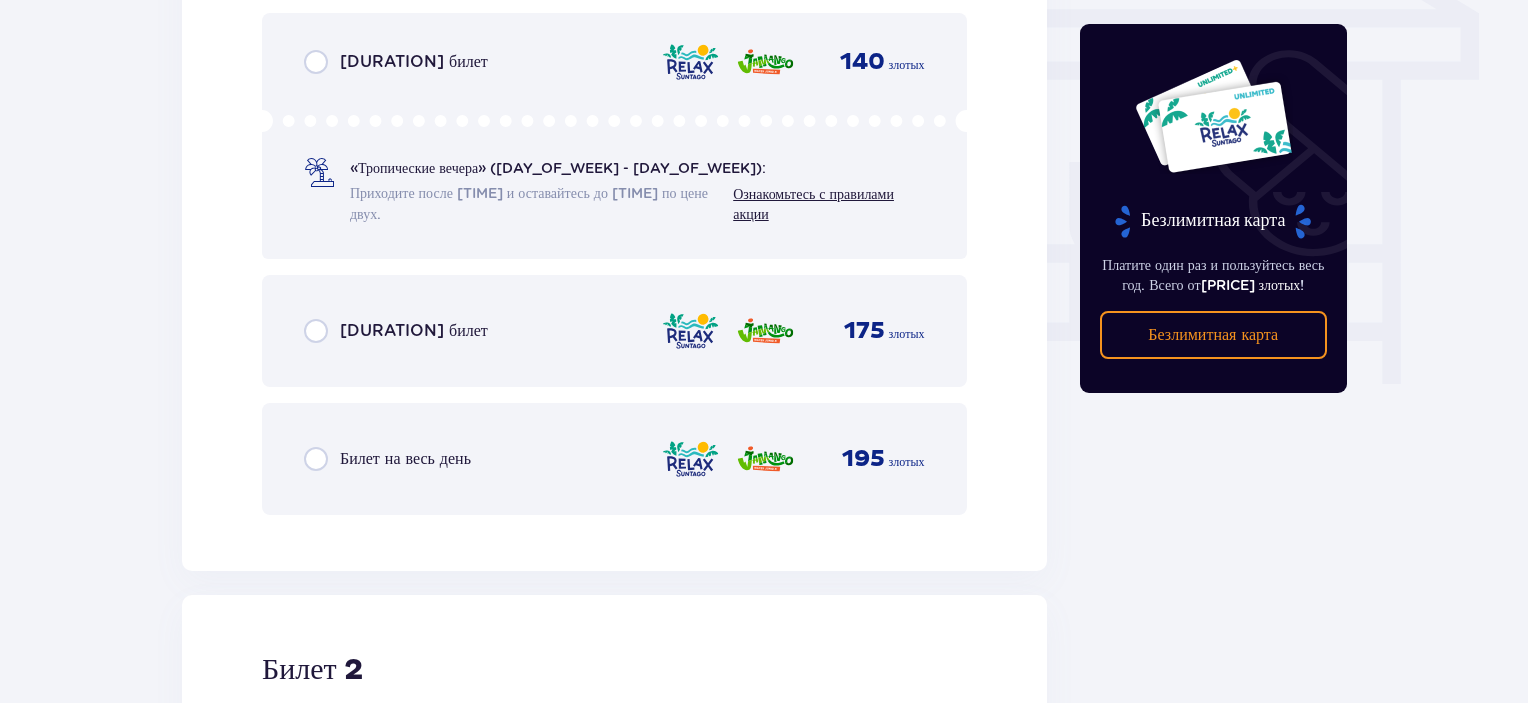 scroll, scrollTop: 1775, scrollLeft: 0, axis: vertical 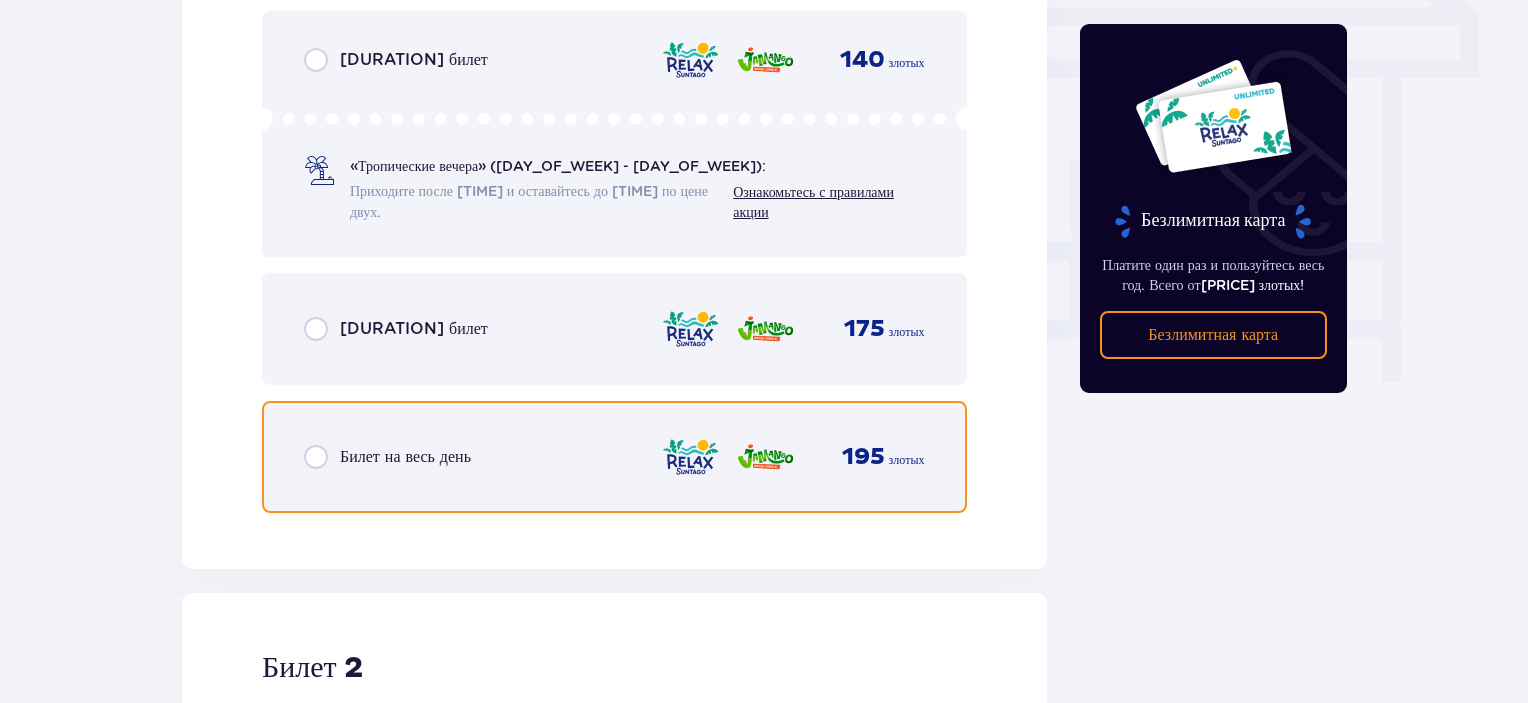 click at bounding box center [316, 457] 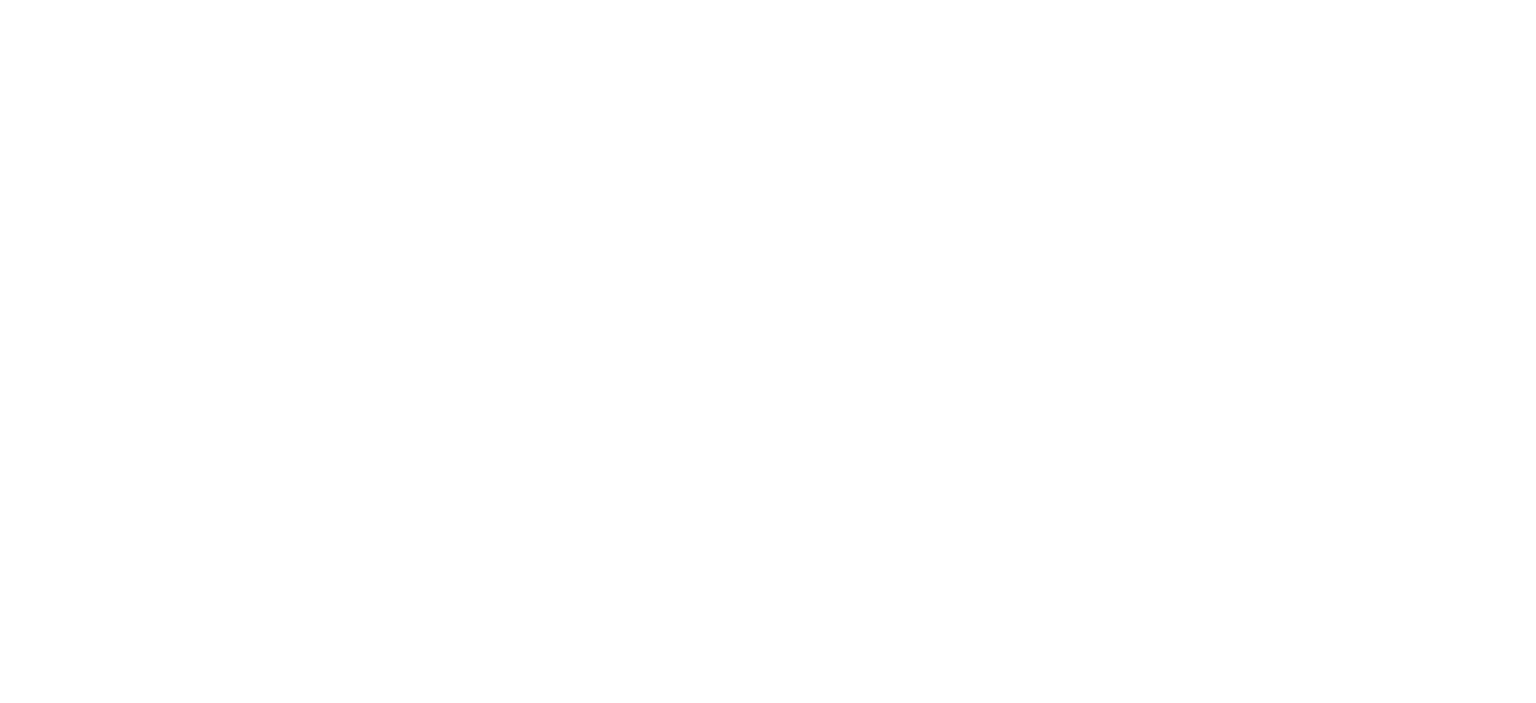 scroll, scrollTop: 0, scrollLeft: 0, axis: both 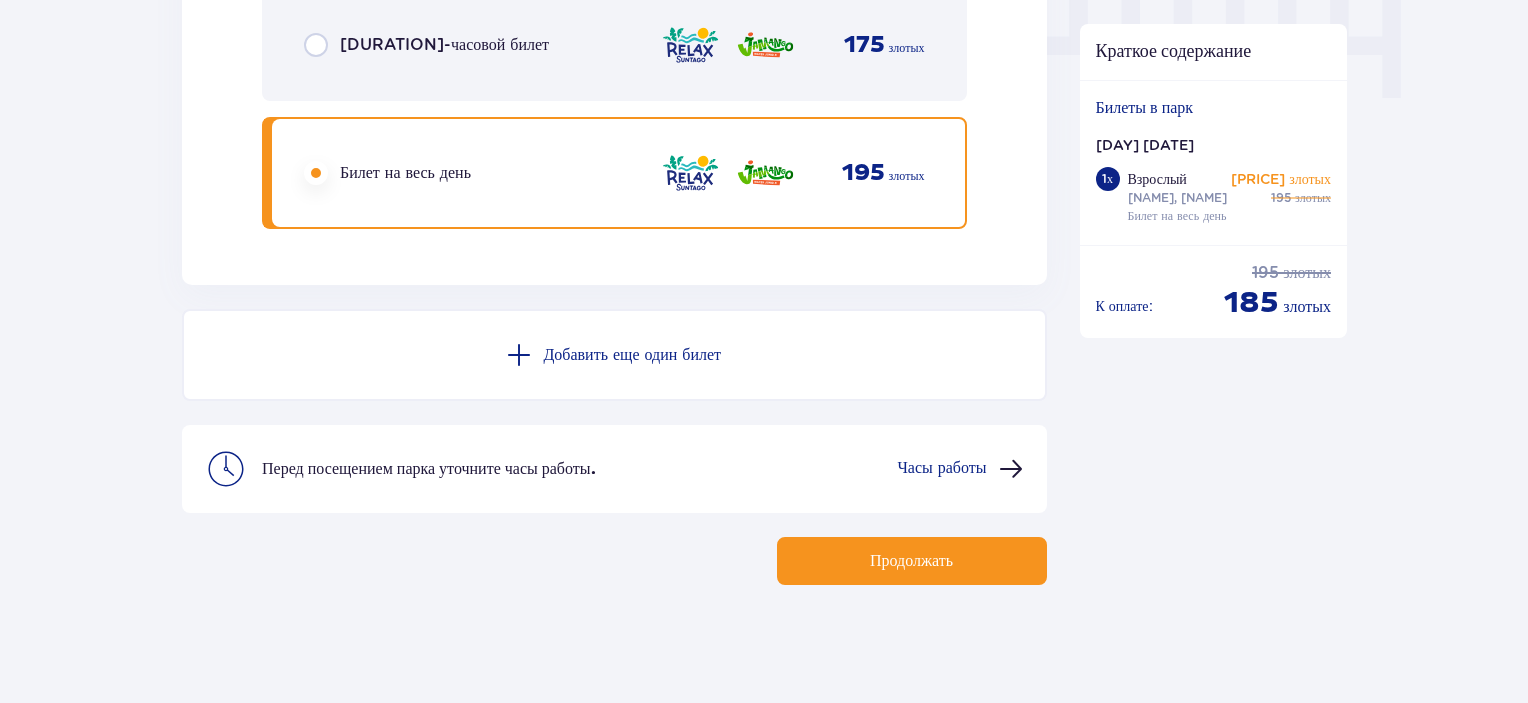 click on "Добавить еще один билет" at bounding box center [632, 355] 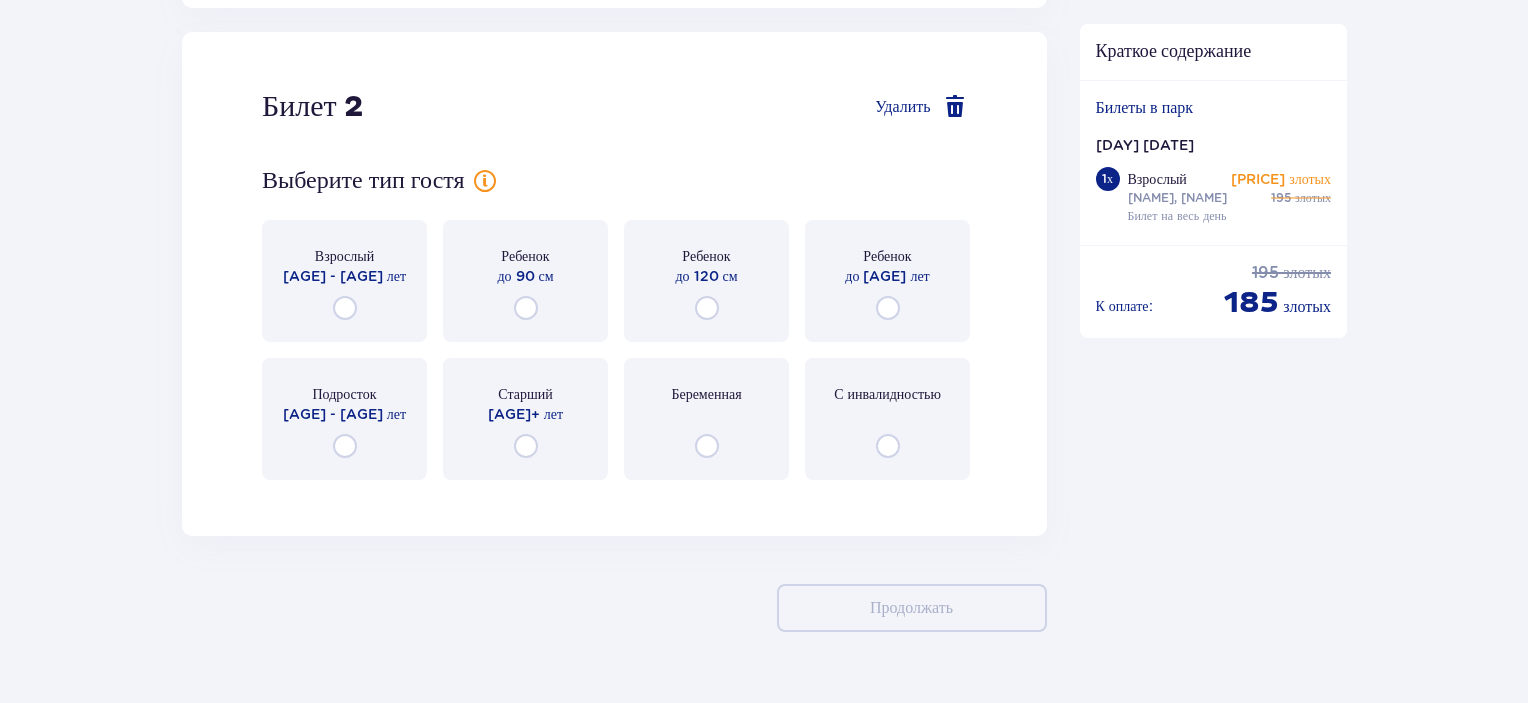 scroll, scrollTop: 2343, scrollLeft: 0, axis: vertical 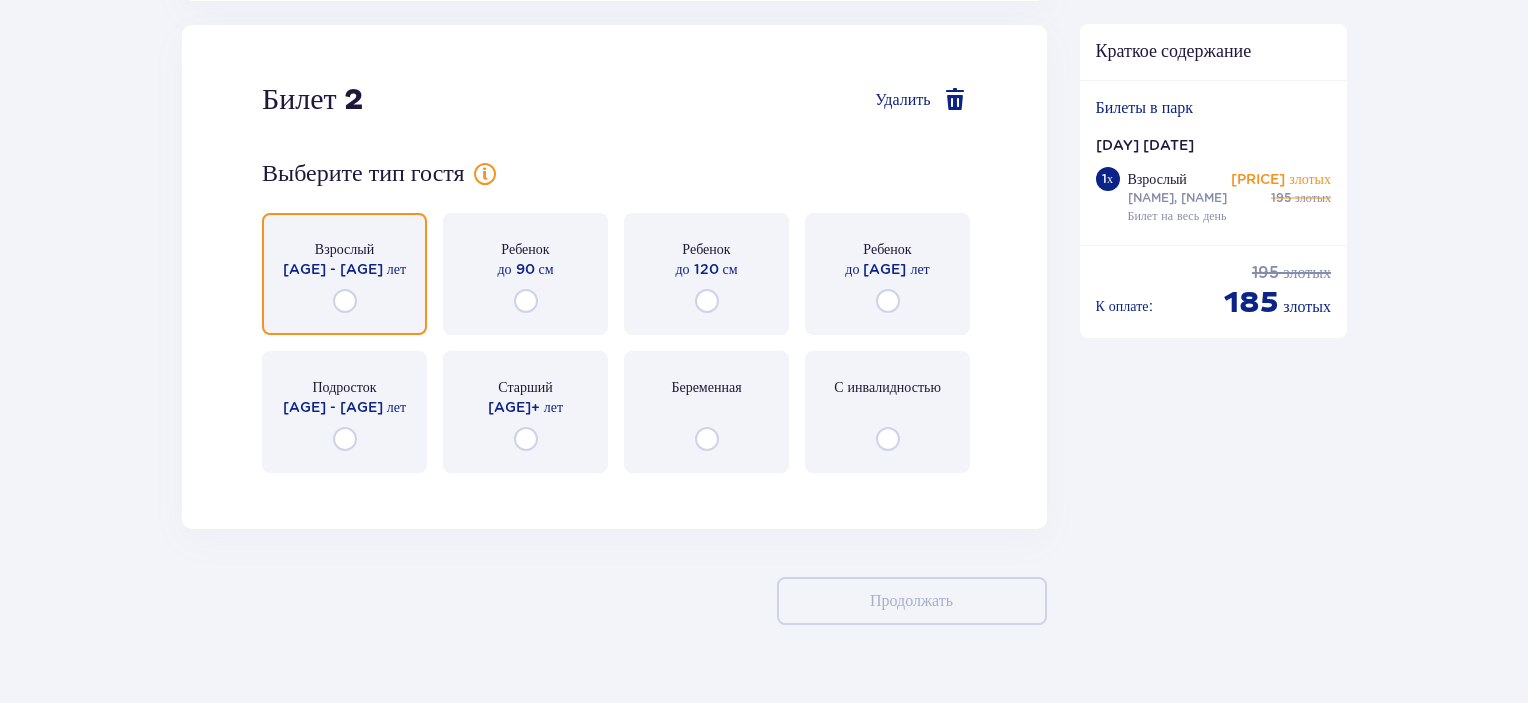 click at bounding box center (345, 301) 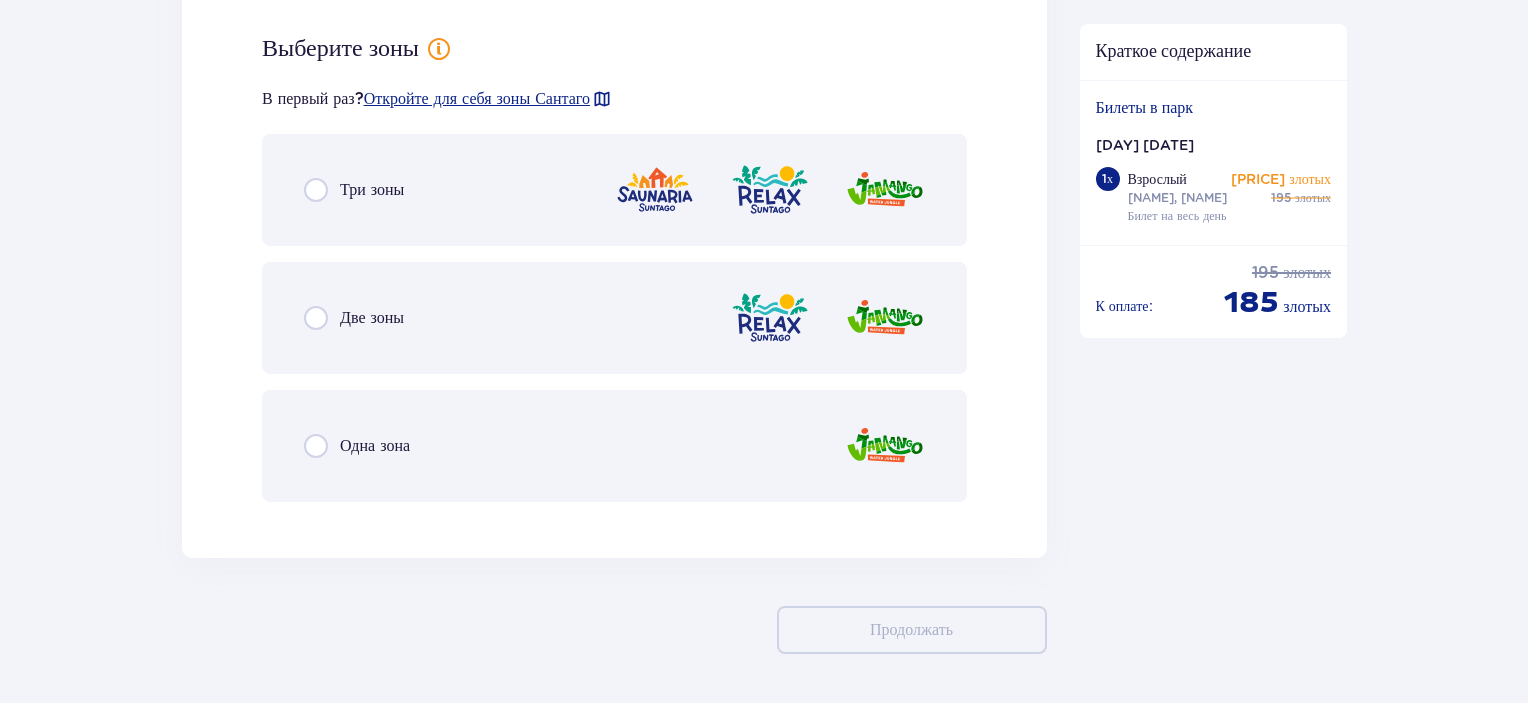 scroll, scrollTop: 2831, scrollLeft: 0, axis: vertical 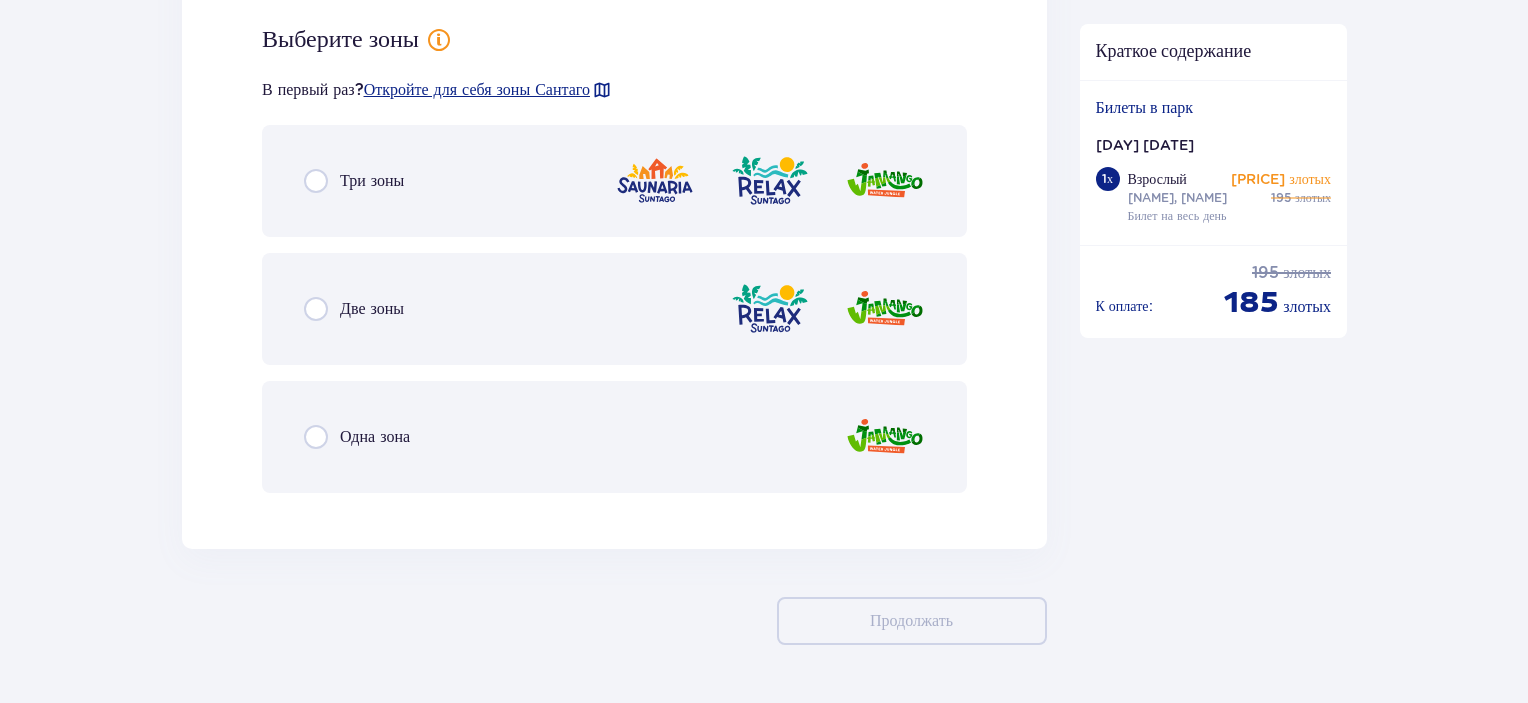 click on "Две зоны" at bounding box center [354, 309] 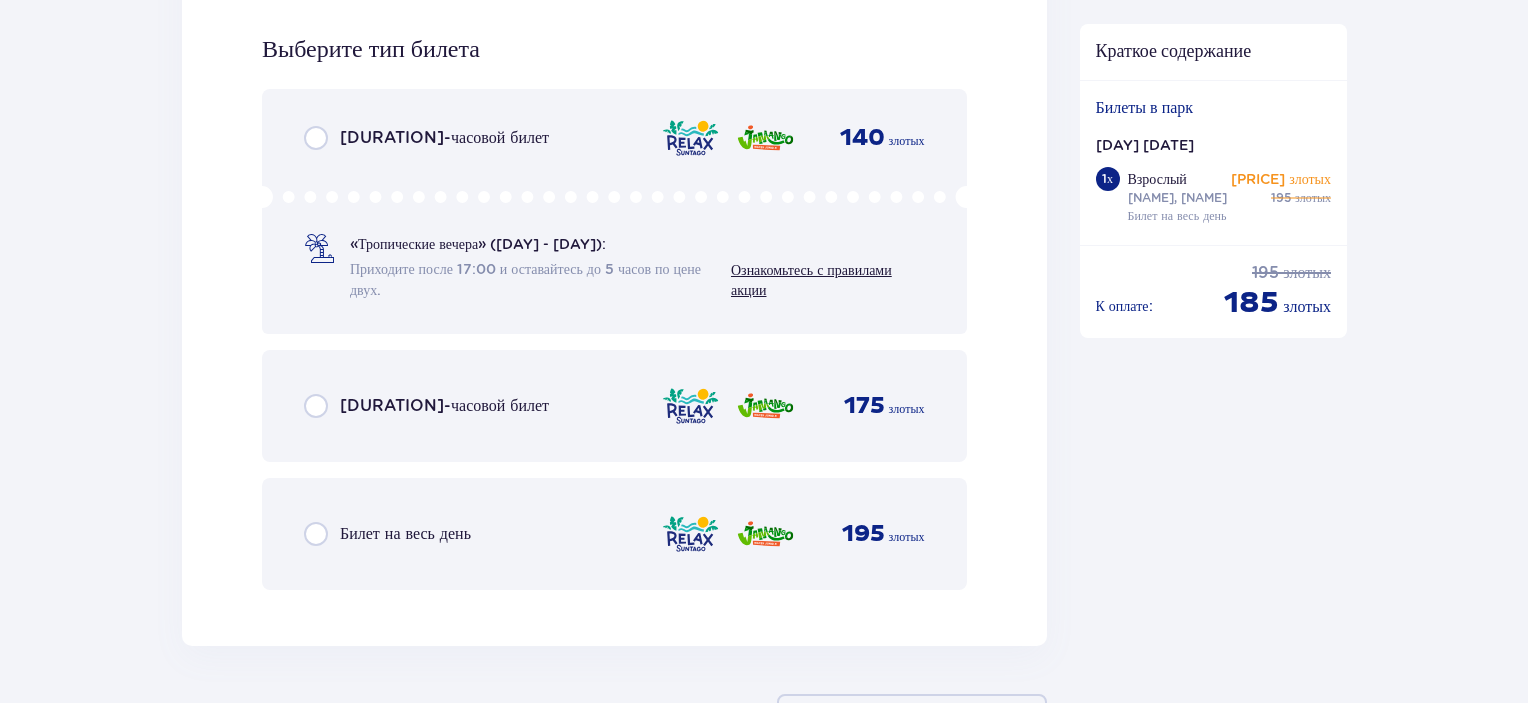 scroll, scrollTop: 3339, scrollLeft: 0, axis: vertical 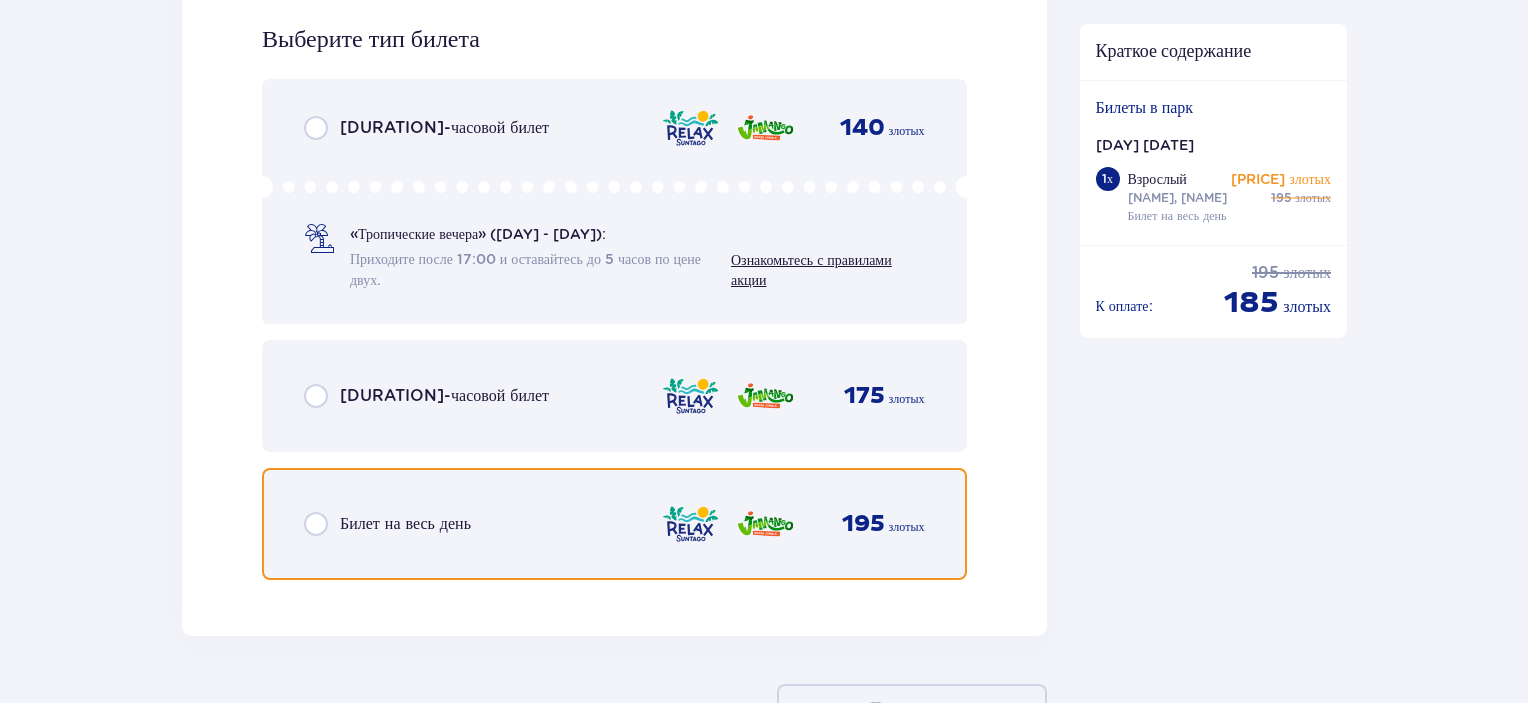 click at bounding box center (316, 524) 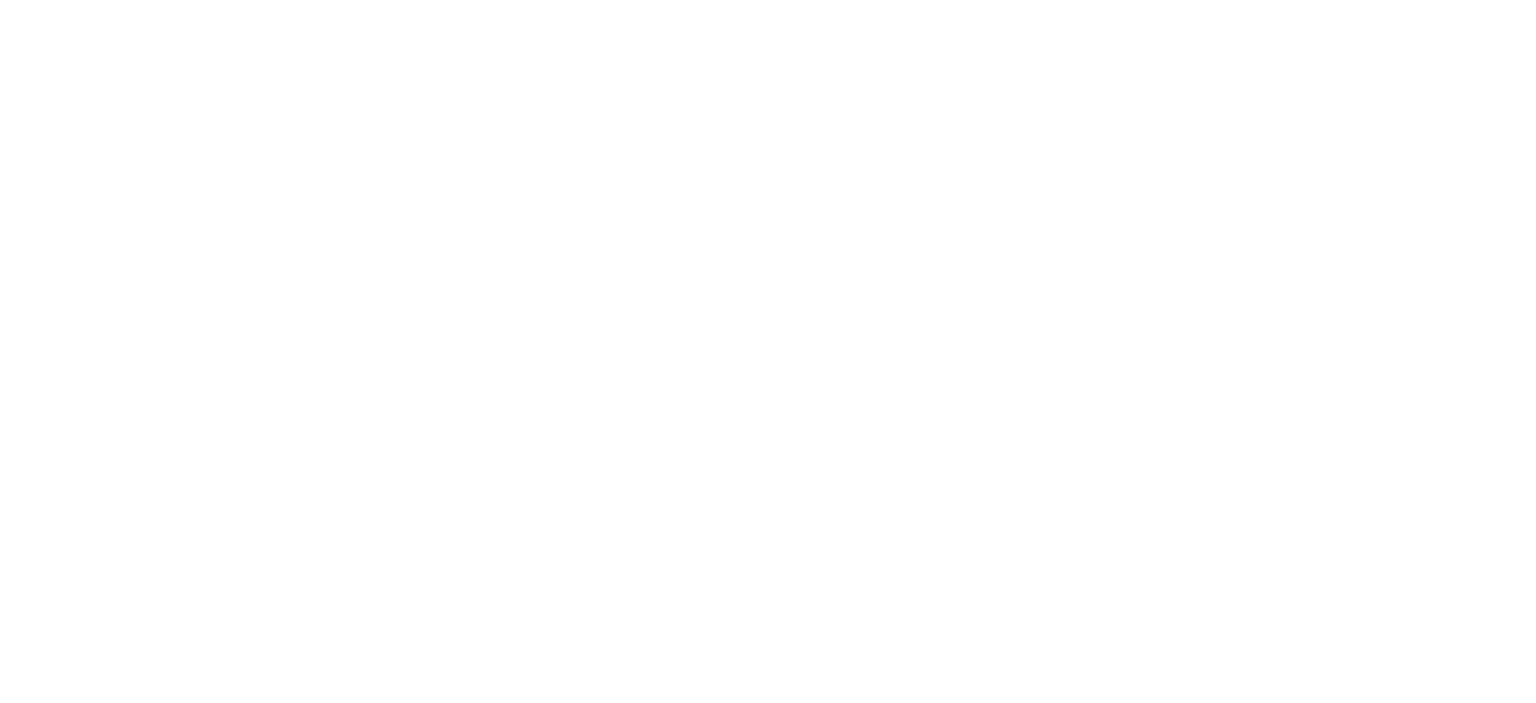 scroll, scrollTop: 0, scrollLeft: 0, axis: both 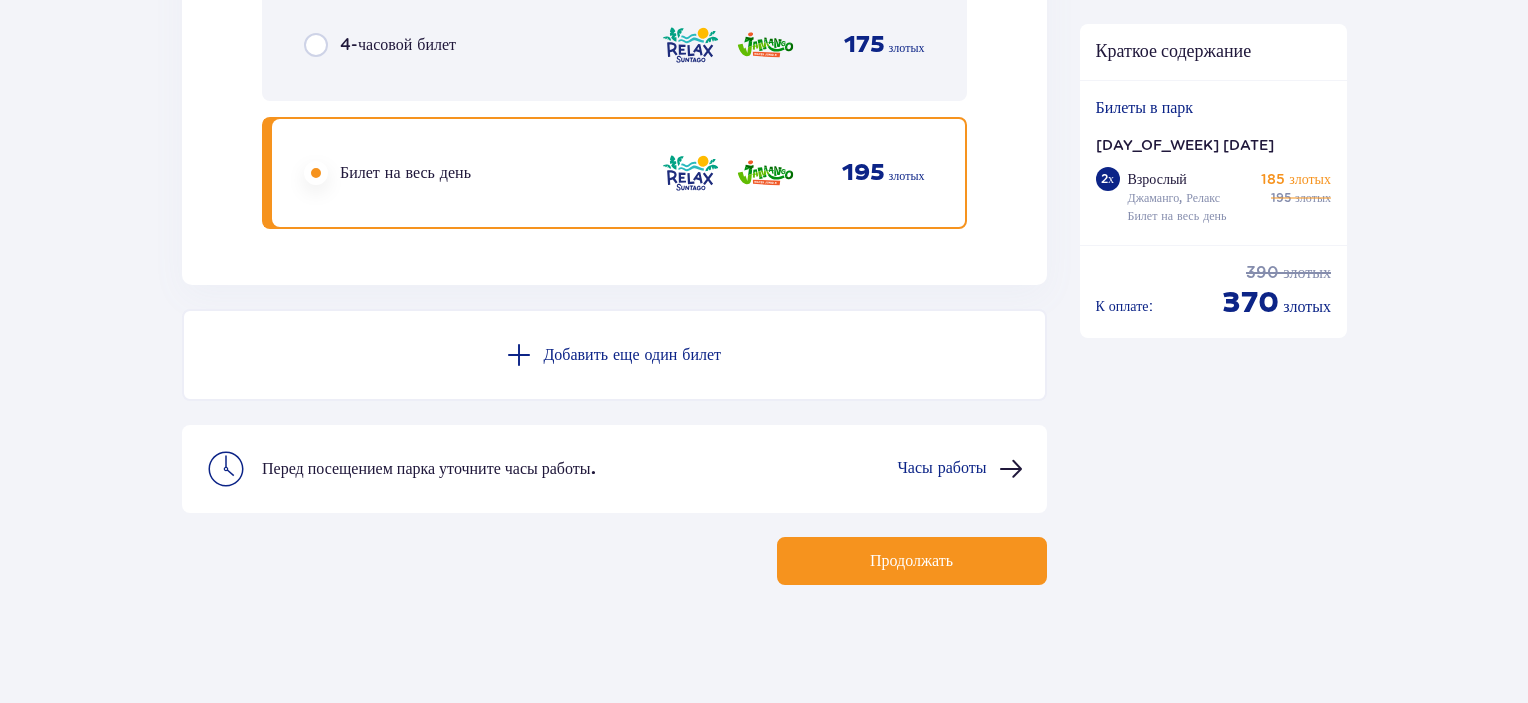 click on "Продолжать" at bounding box center (912, 561) 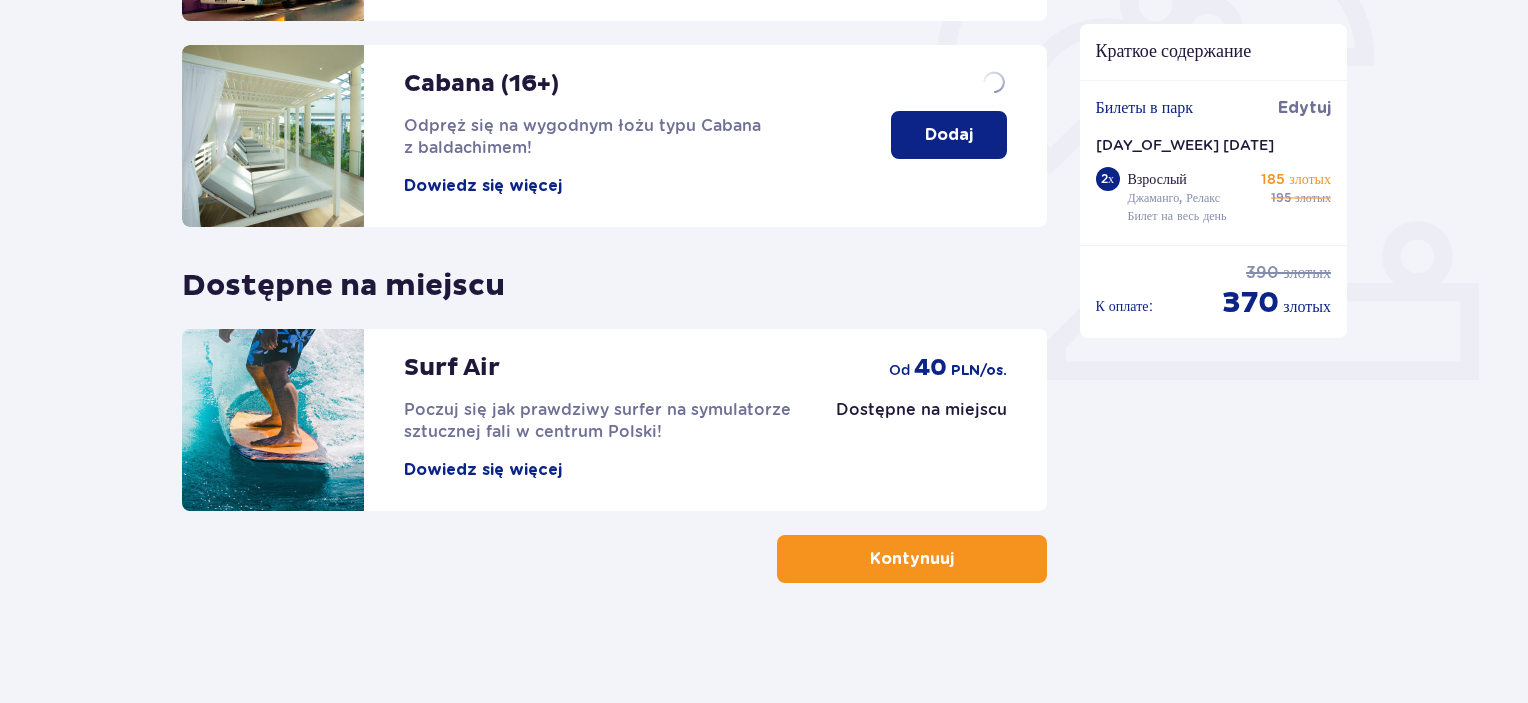 scroll, scrollTop: 0, scrollLeft: 0, axis: both 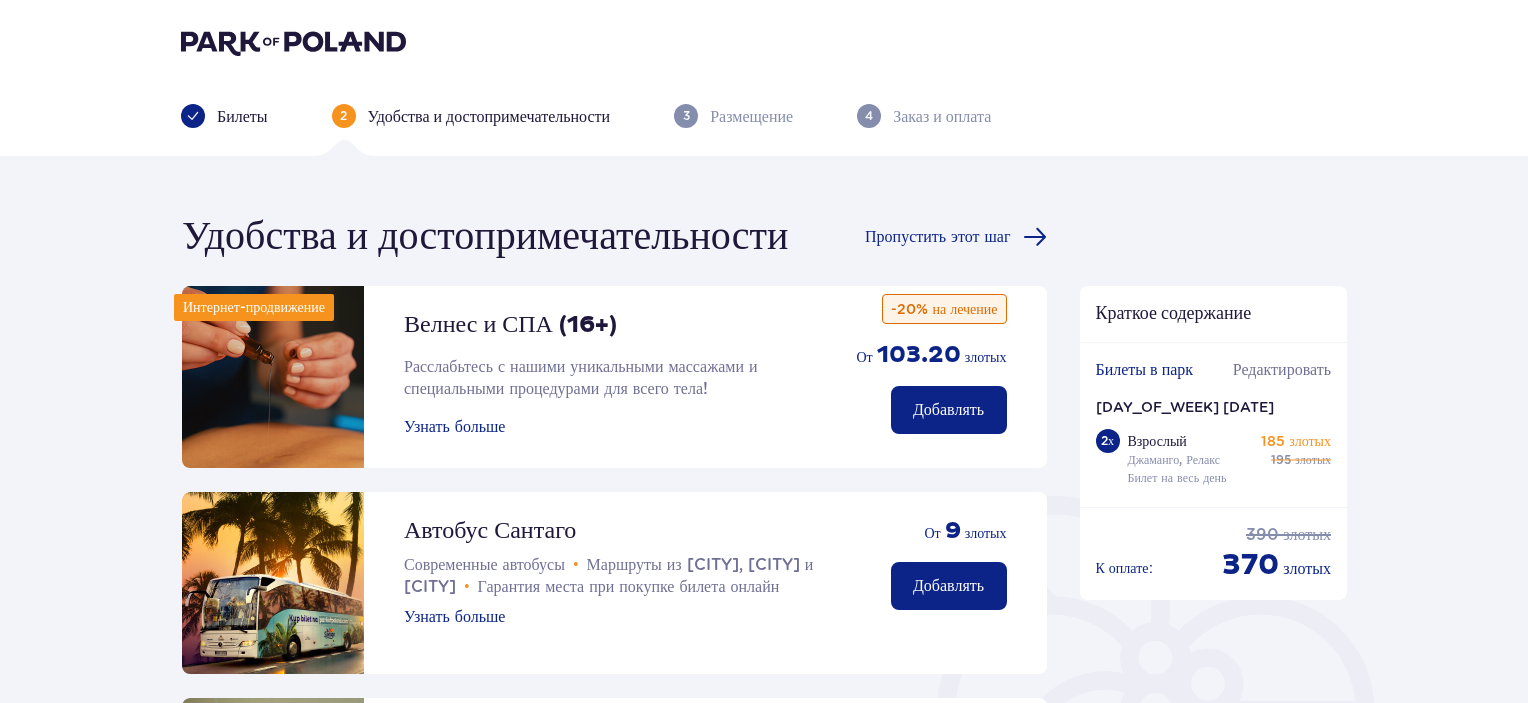 click on "Автобус Сантаго Современные автобусы  •  Маршруты из Варшавы, Жирардова и Лодзи  •  Гарантия места при покупке билета онлайн Узнать больше" at bounding box center (627, 560) 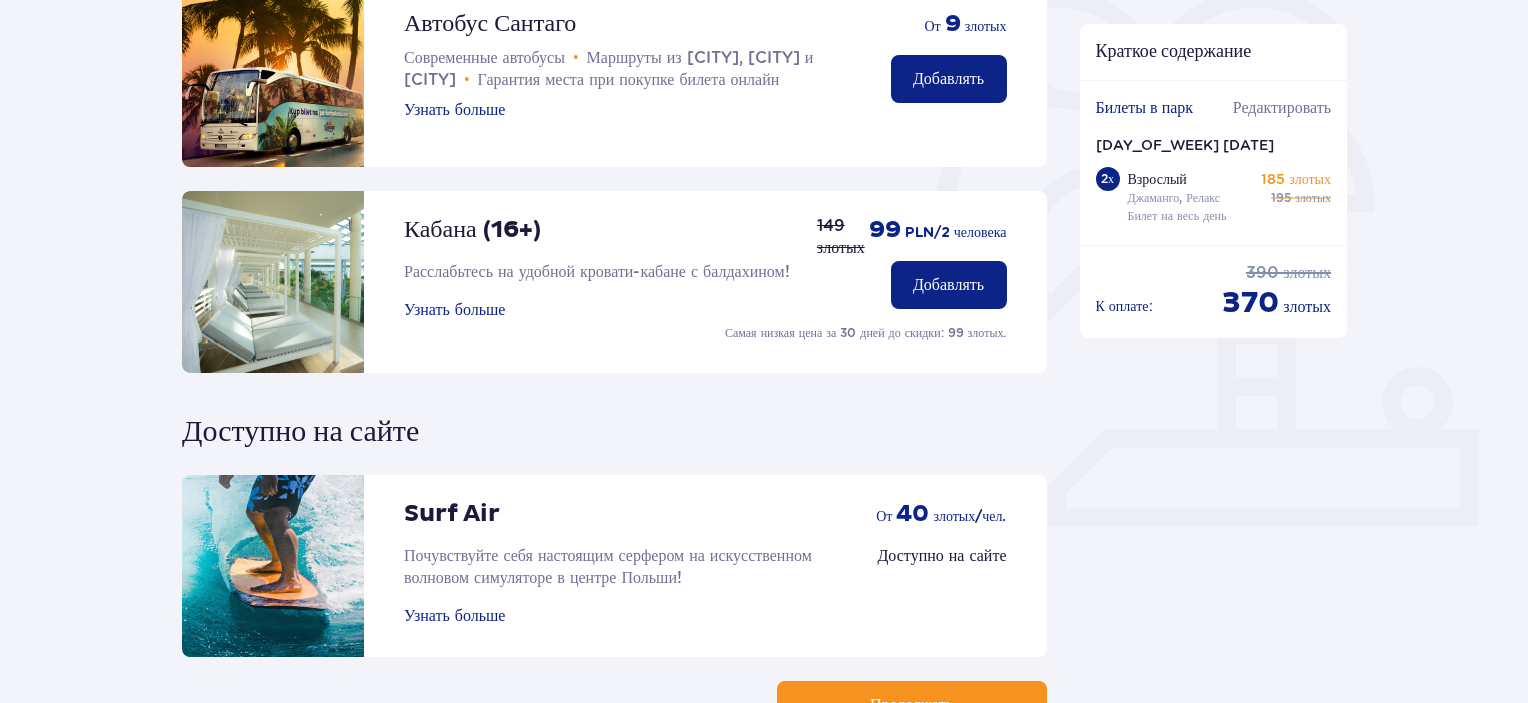 scroll, scrollTop: 652, scrollLeft: 0, axis: vertical 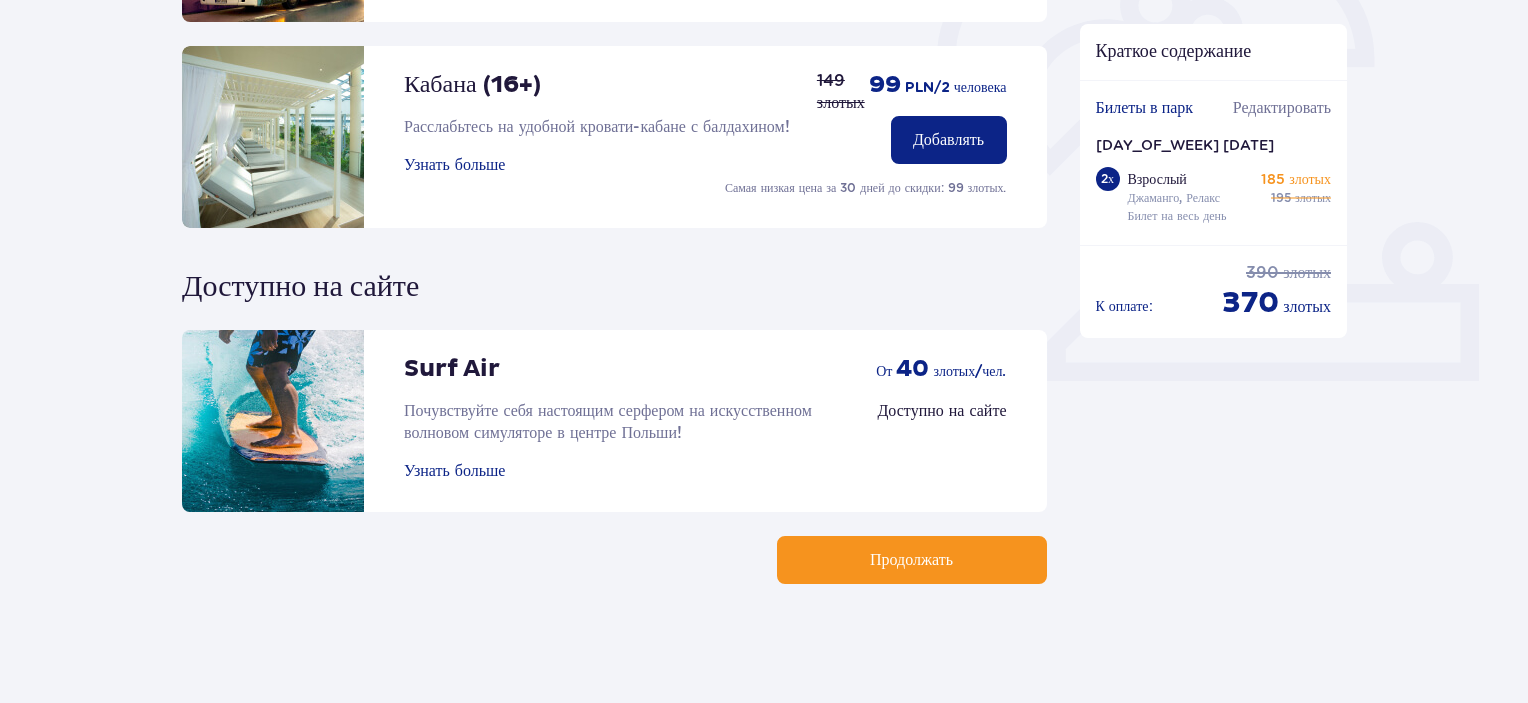 click on "Продолжать" at bounding box center [912, 560] 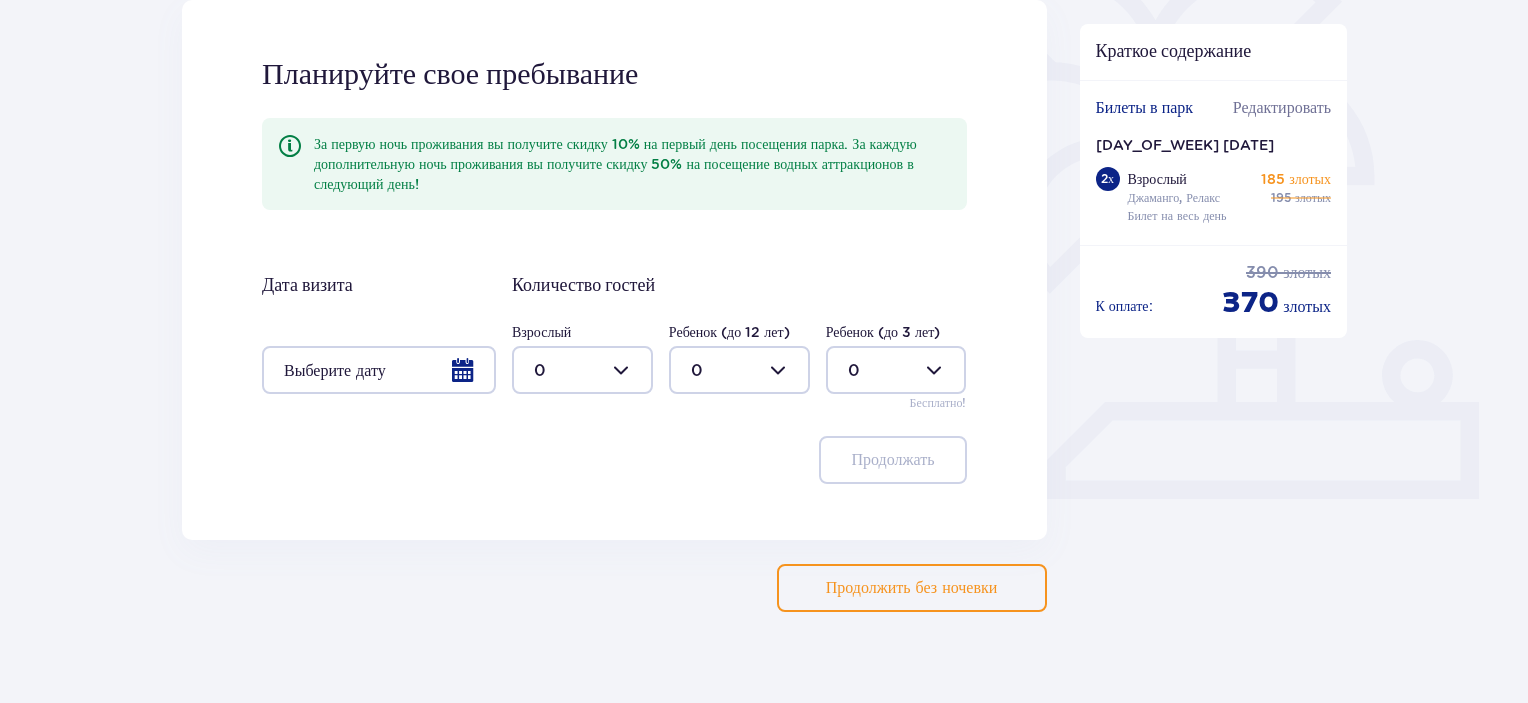 scroll, scrollTop: 563, scrollLeft: 0, axis: vertical 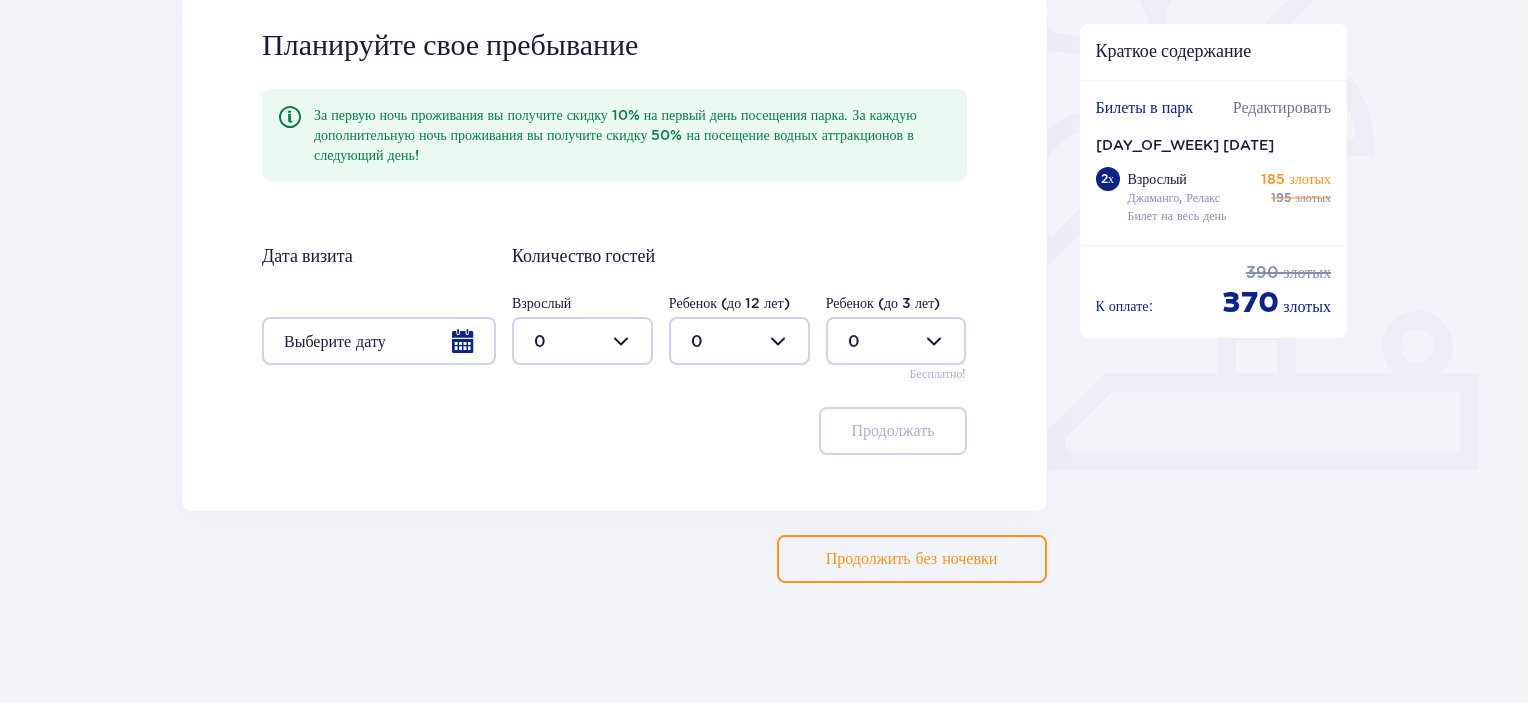 click on "Продолжить без ночевки" at bounding box center (912, 559) 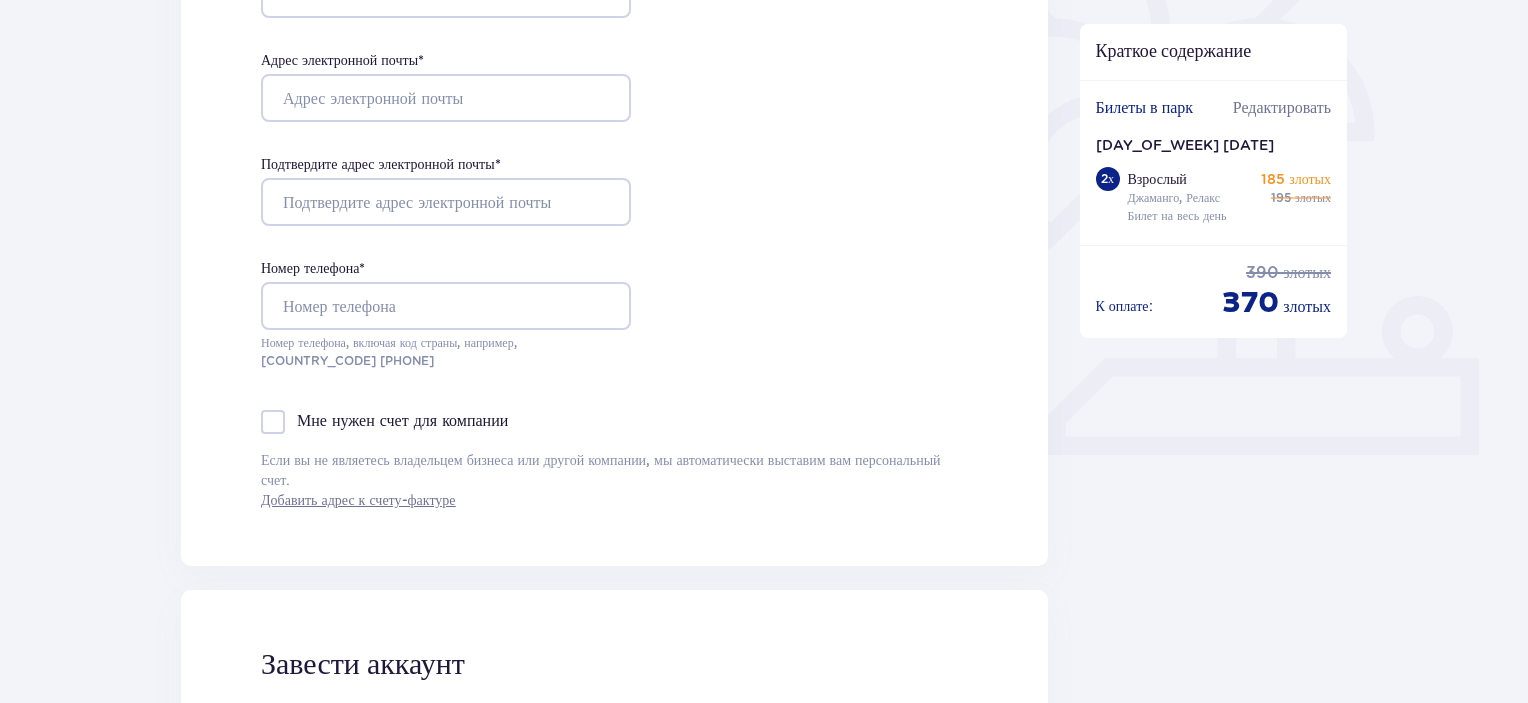 scroll, scrollTop: 0, scrollLeft: 0, axis: both 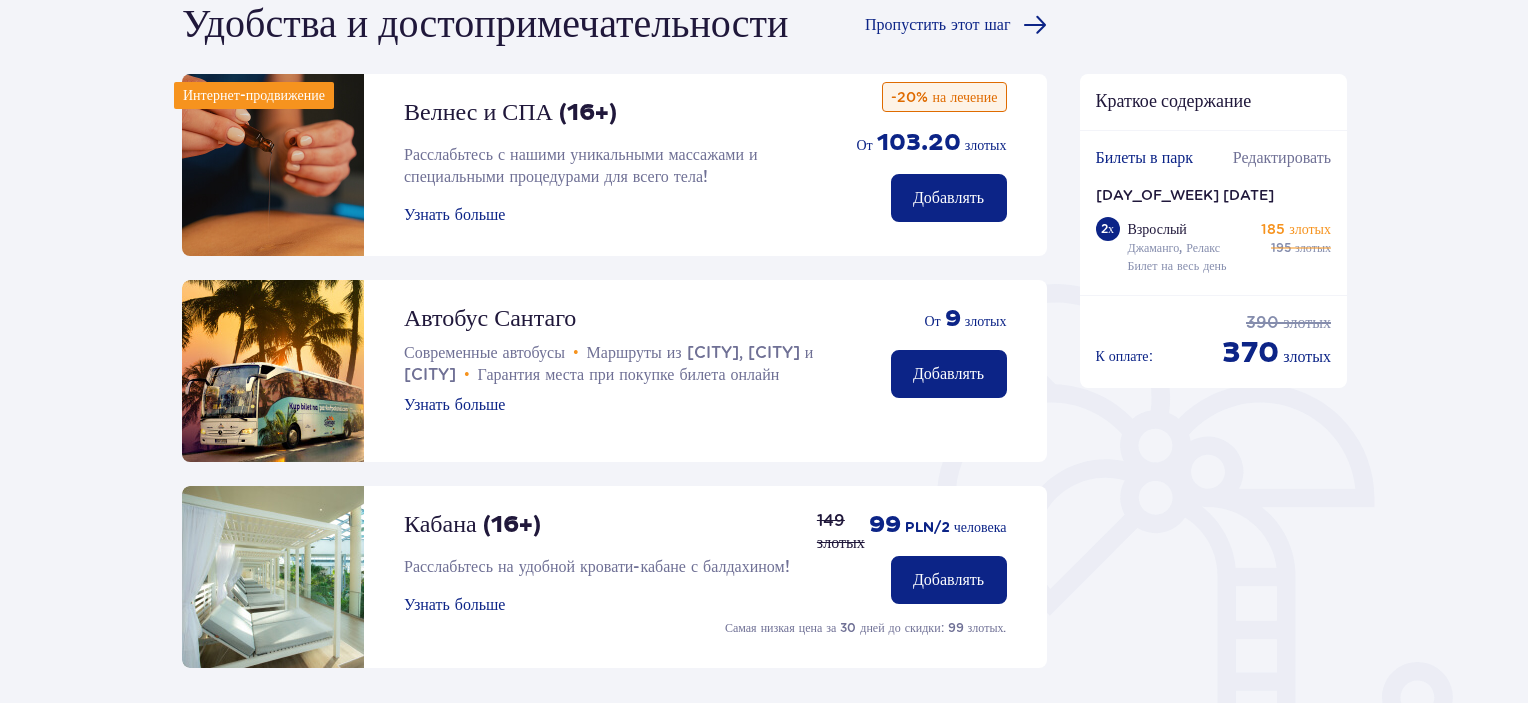 click on "Добавлять" at bounding box center (948, 374) 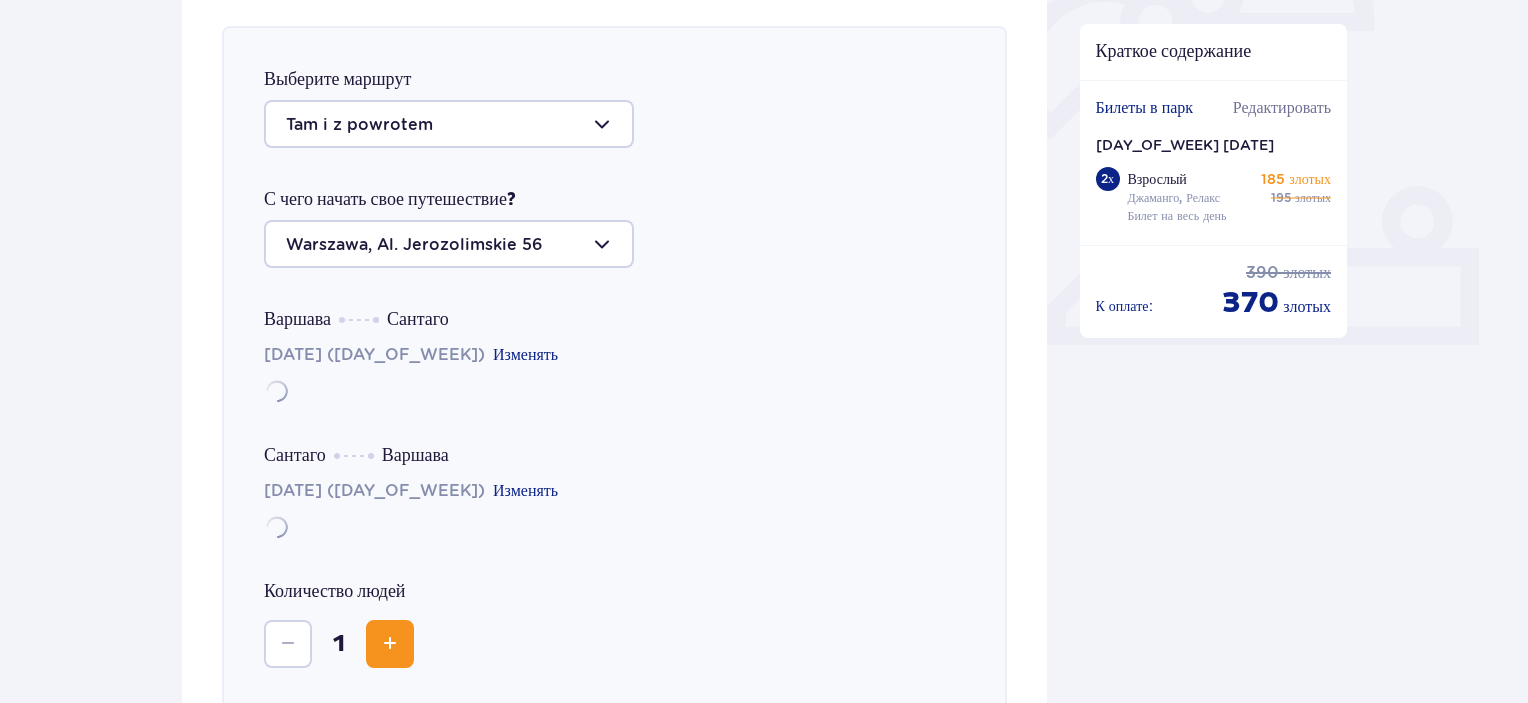 scroll, scrollTop: 690, scrollLeft: 0, axis: vertical 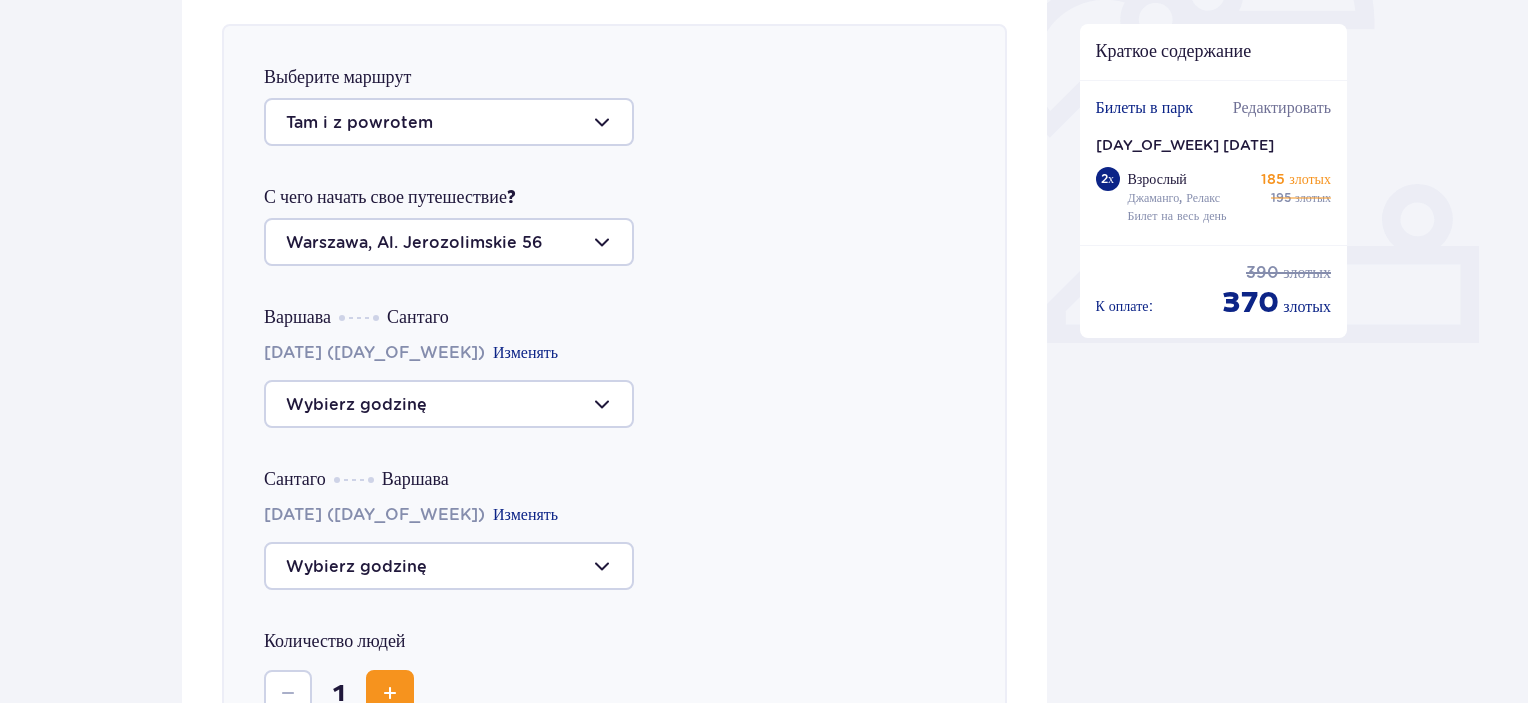 click at bounding box center (449, 122) 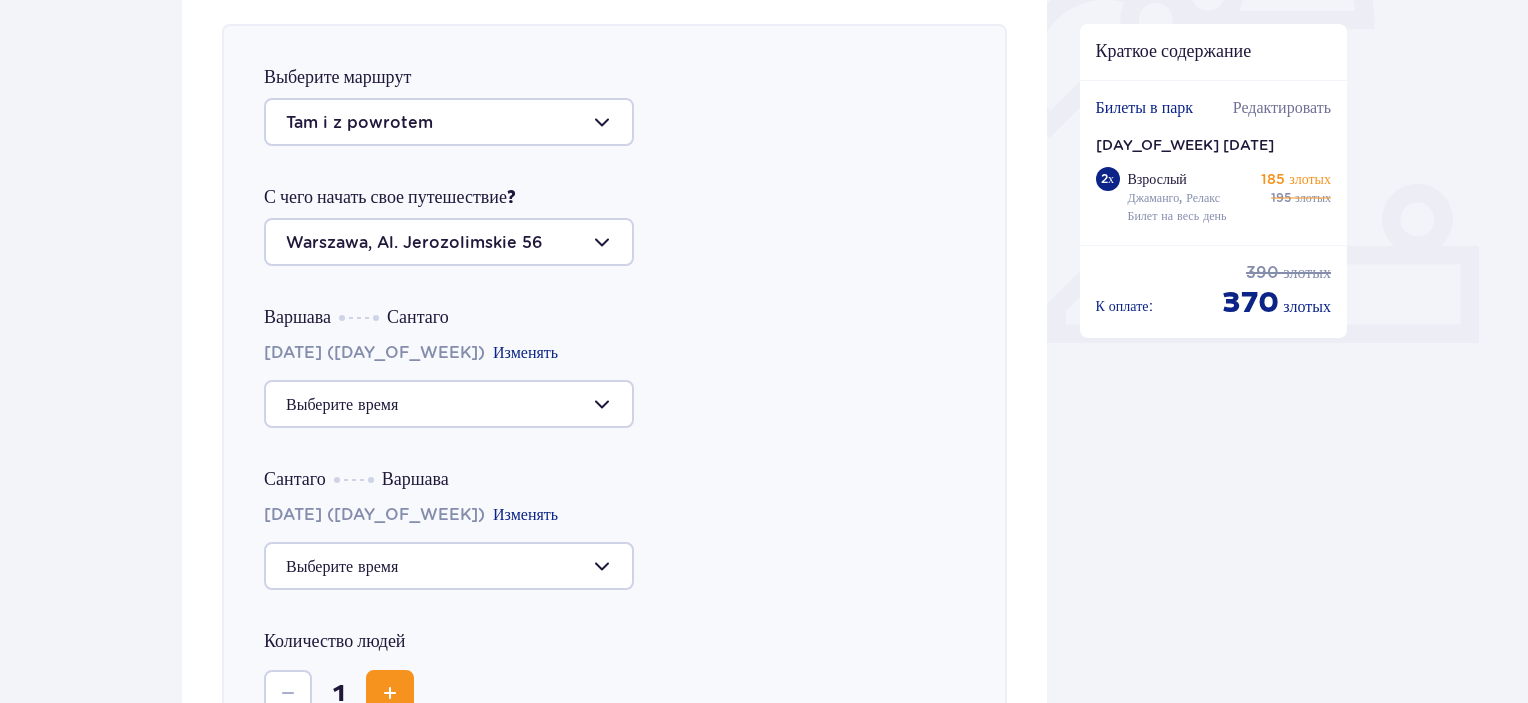 click on "Tam i z powrotem" at bounding box center (614, 122) 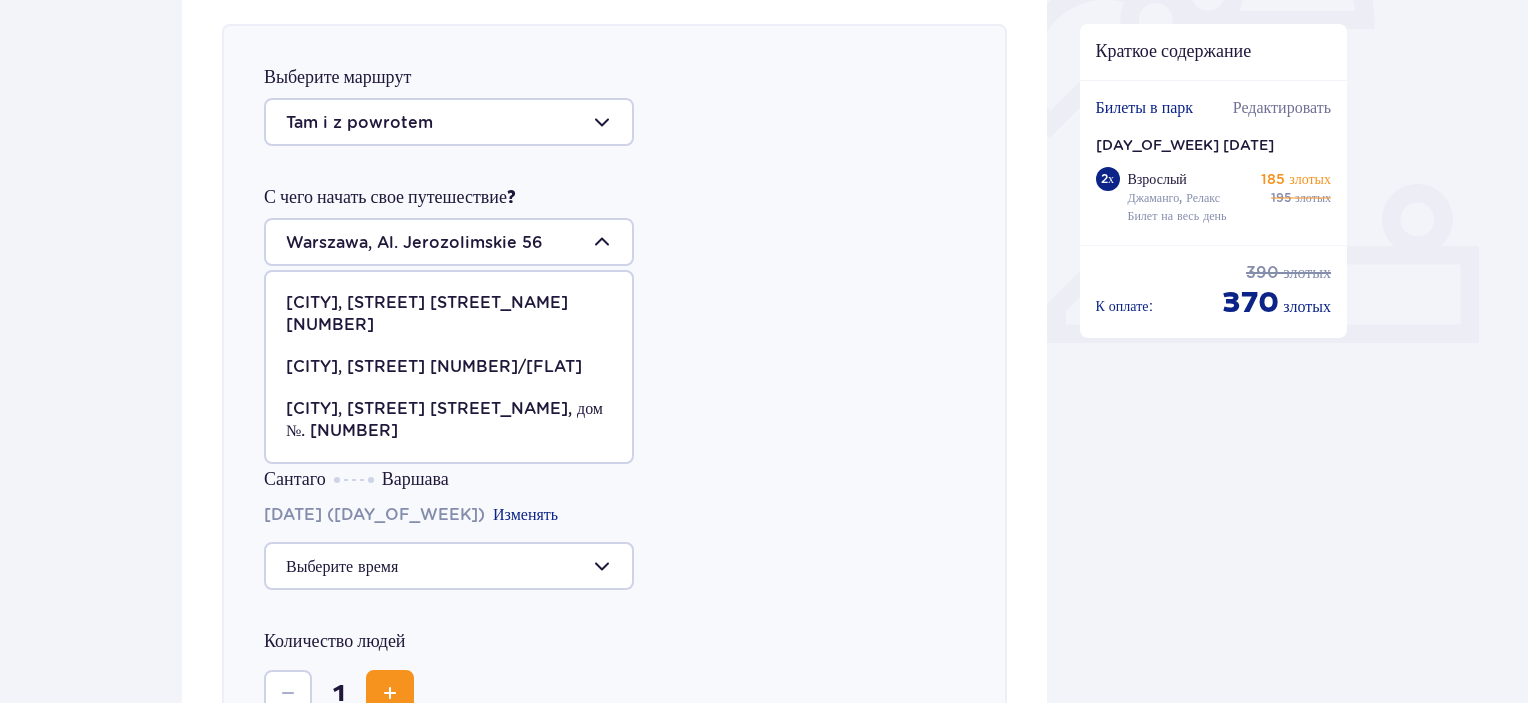 click on "С чего начать свое путешествие? Warszawa, Al. Jerozolimskie 56 Варшава, Аллея Ерозолимские 56 Жирардов, Ал. Партизантов 3/1 Лодзь, Дом Лодзь Фабрична, дом №. 21" at bounding box center (614, 226) 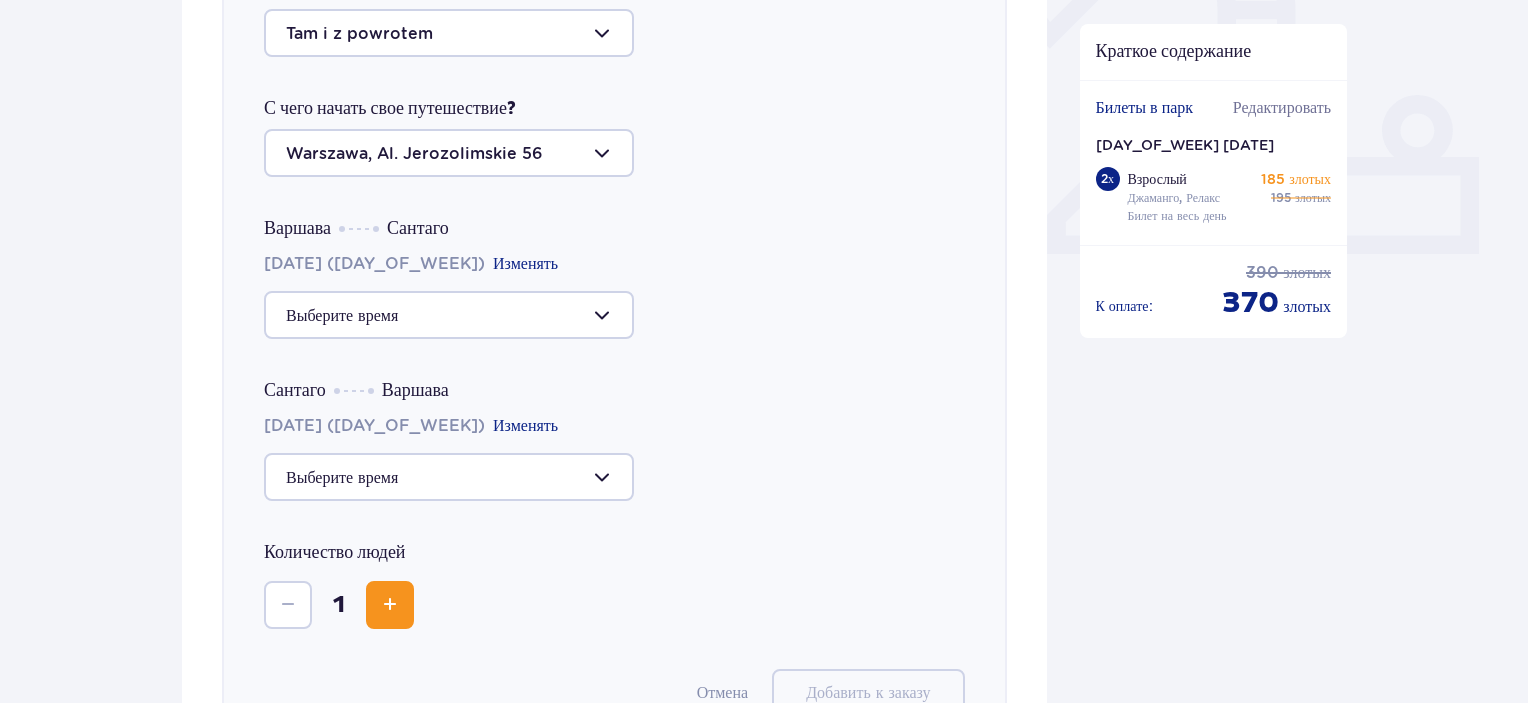 scroll, scrollTop: 801, scrollLeft: 0, axis: vertical 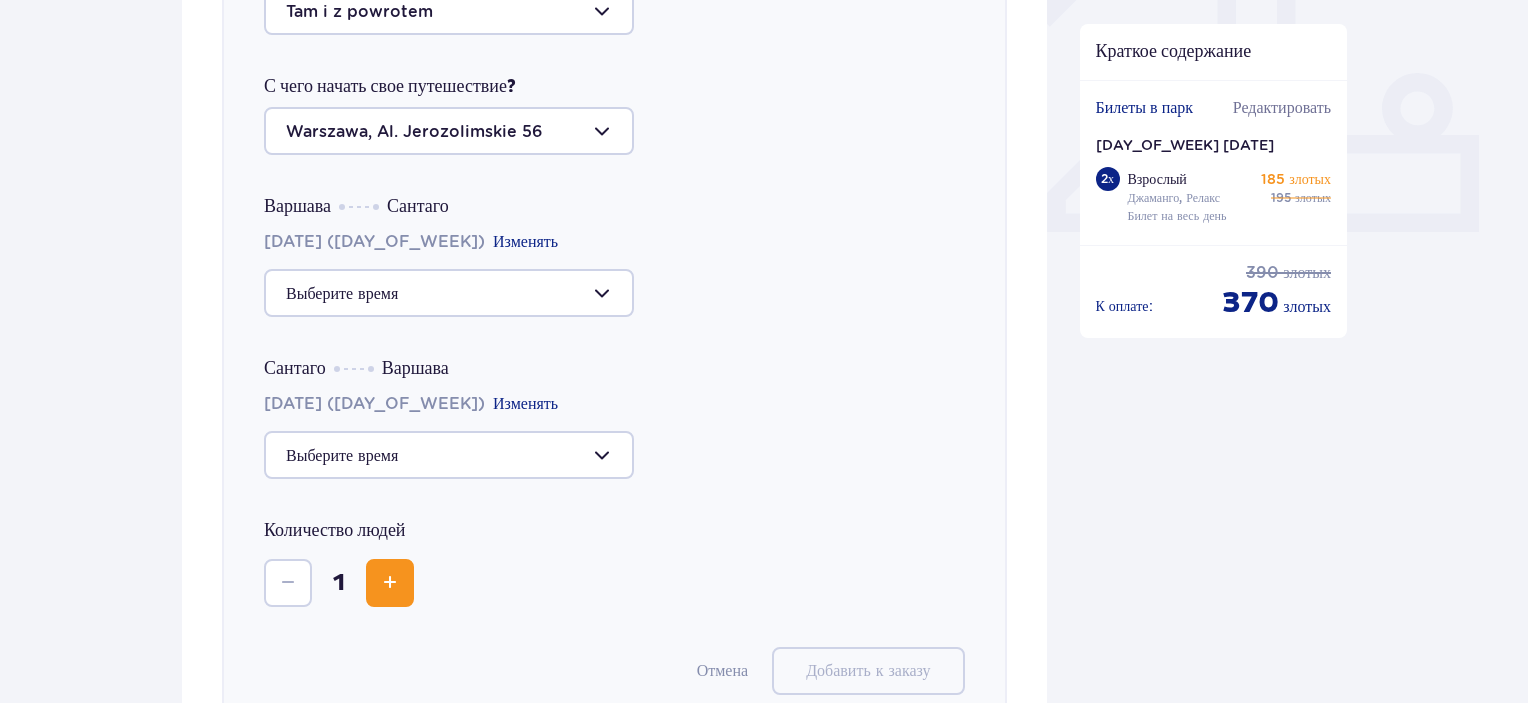 click at bounding box center [449, 293] 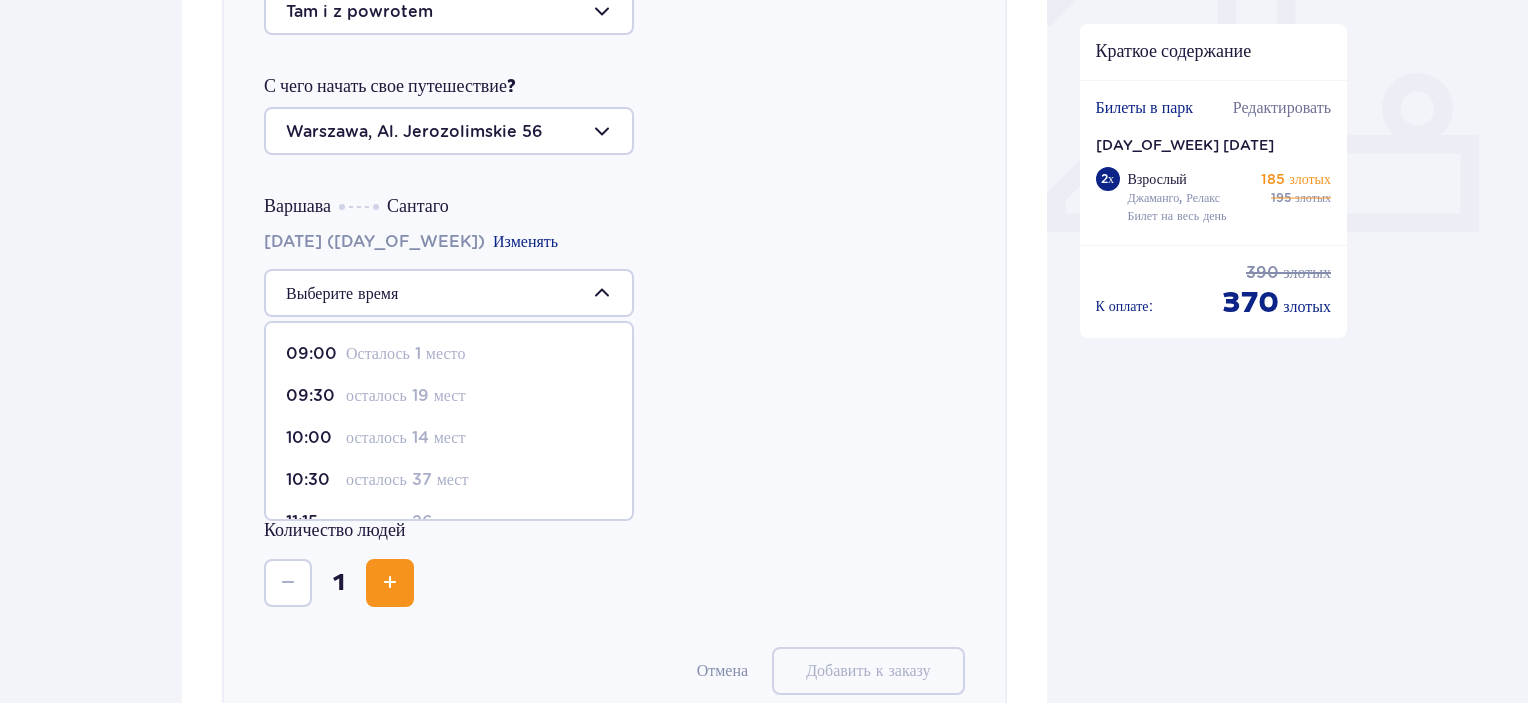 click on "09:30" at bounding box center [310, 395] 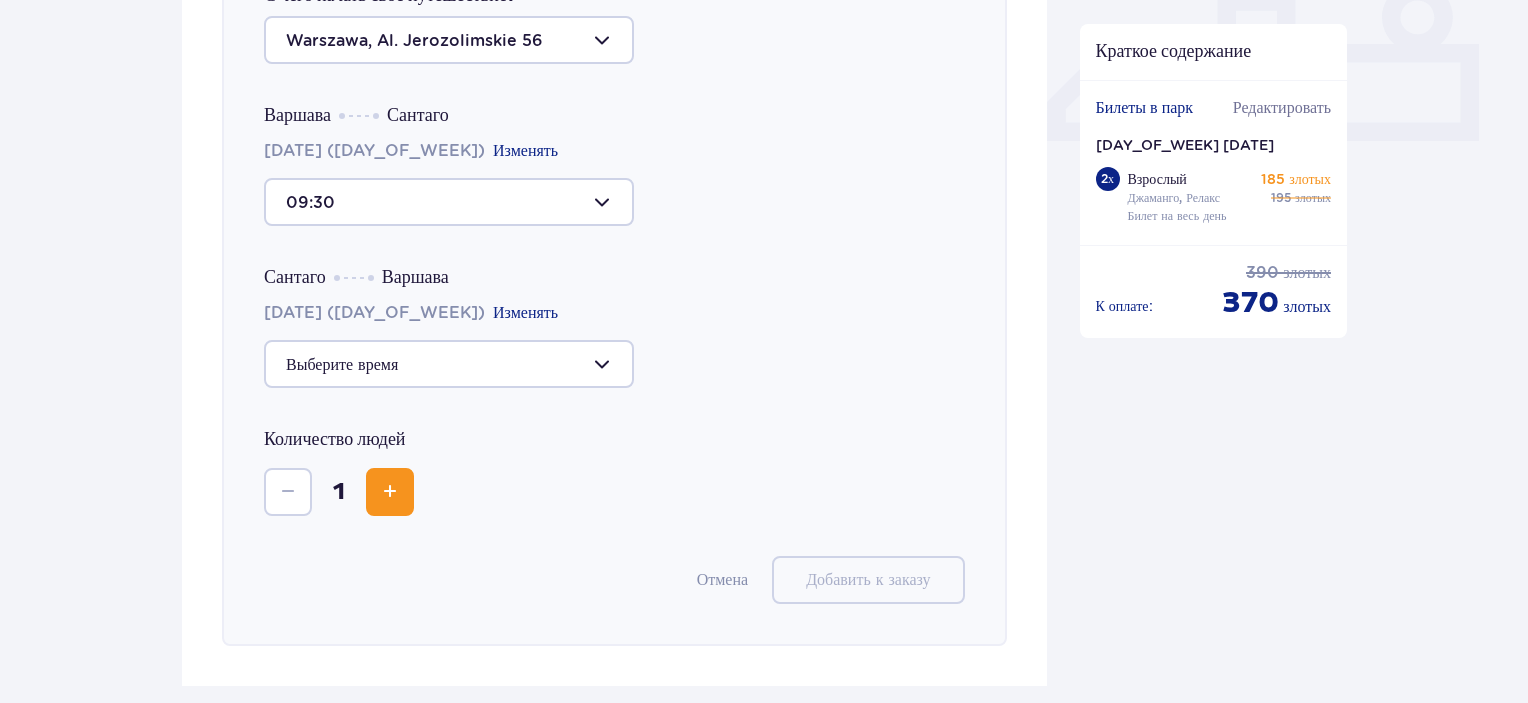 scroll, scrollTop: 893, scrollLeft: 0, axis: vertical 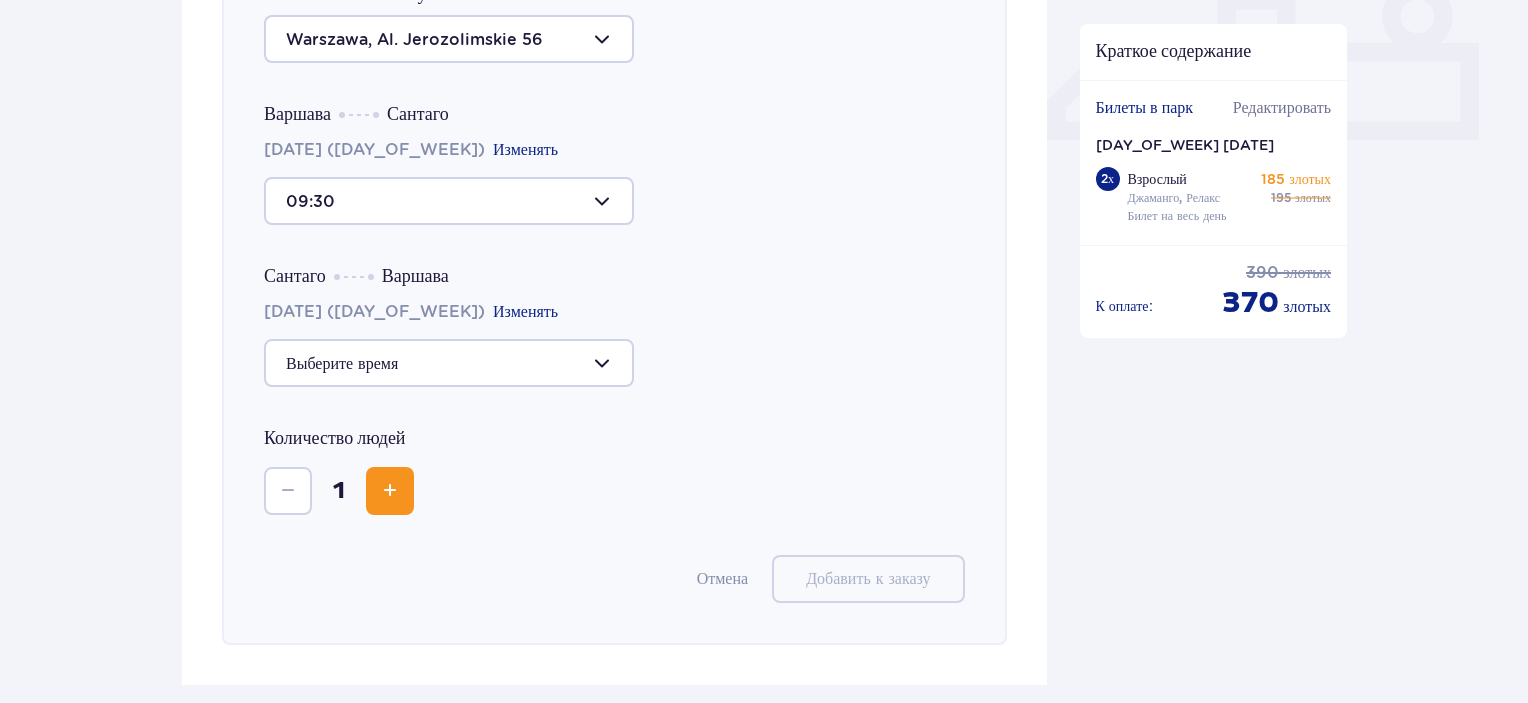 click at bounding box center [449, 363] 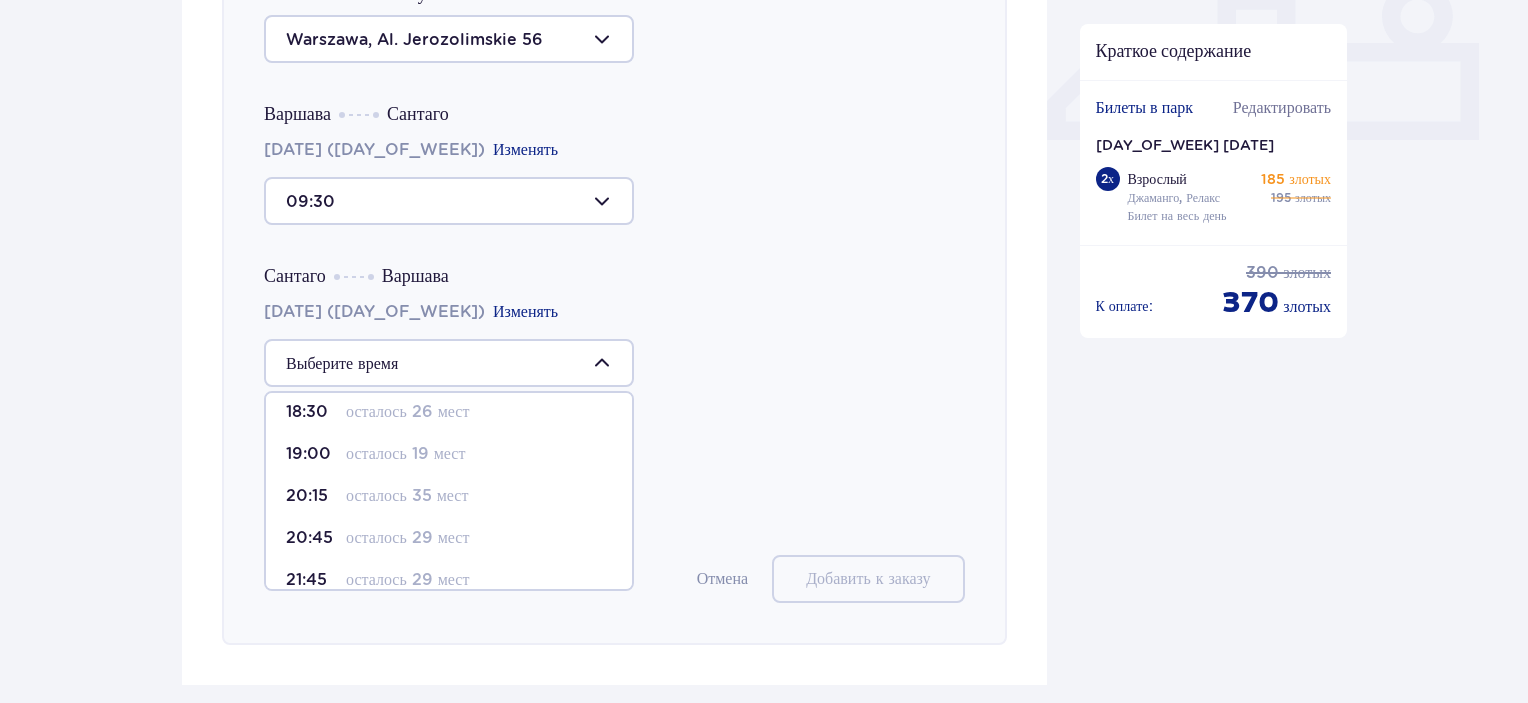 scroll, scrollTop: 243, scrollLeft: 0, axis: vertical 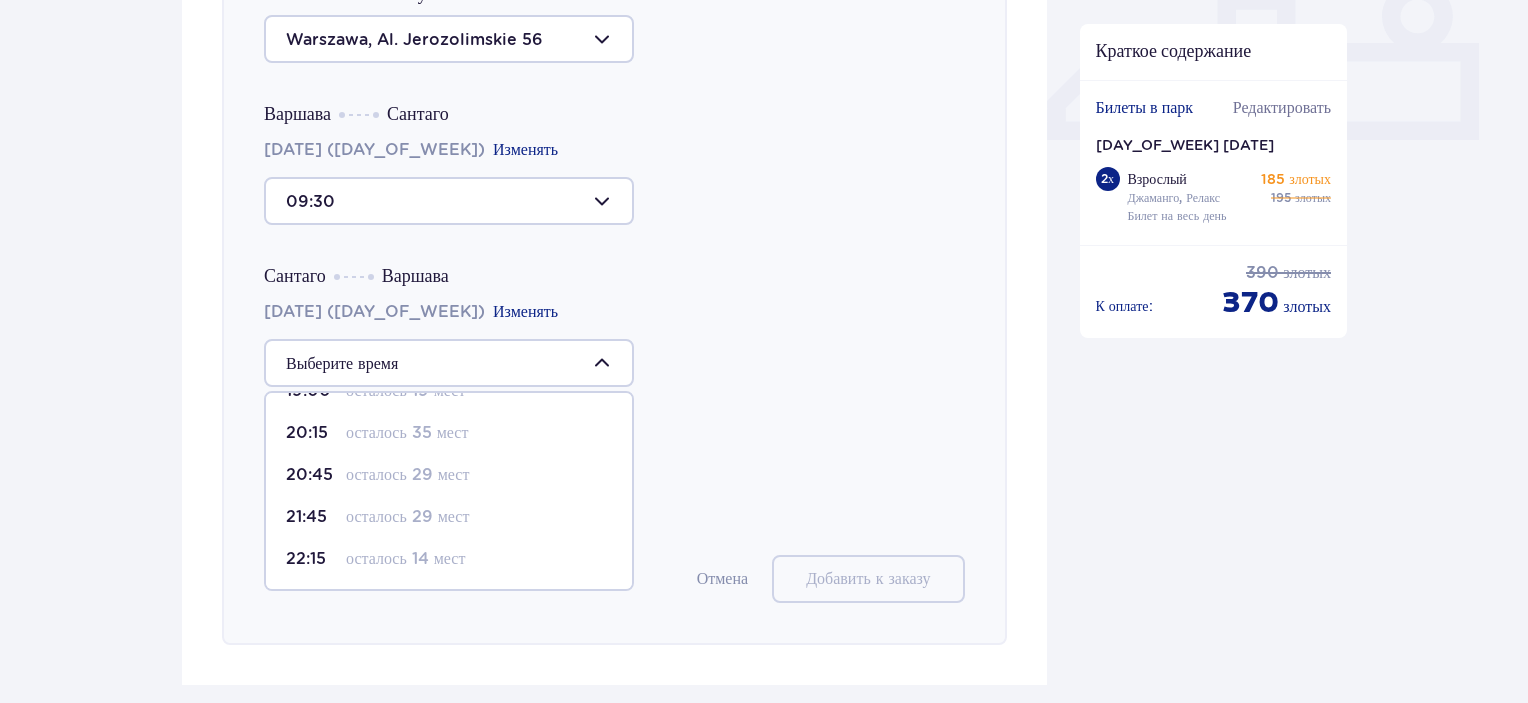 click on "осталось 14 мест" at bounding box center (405, 558) 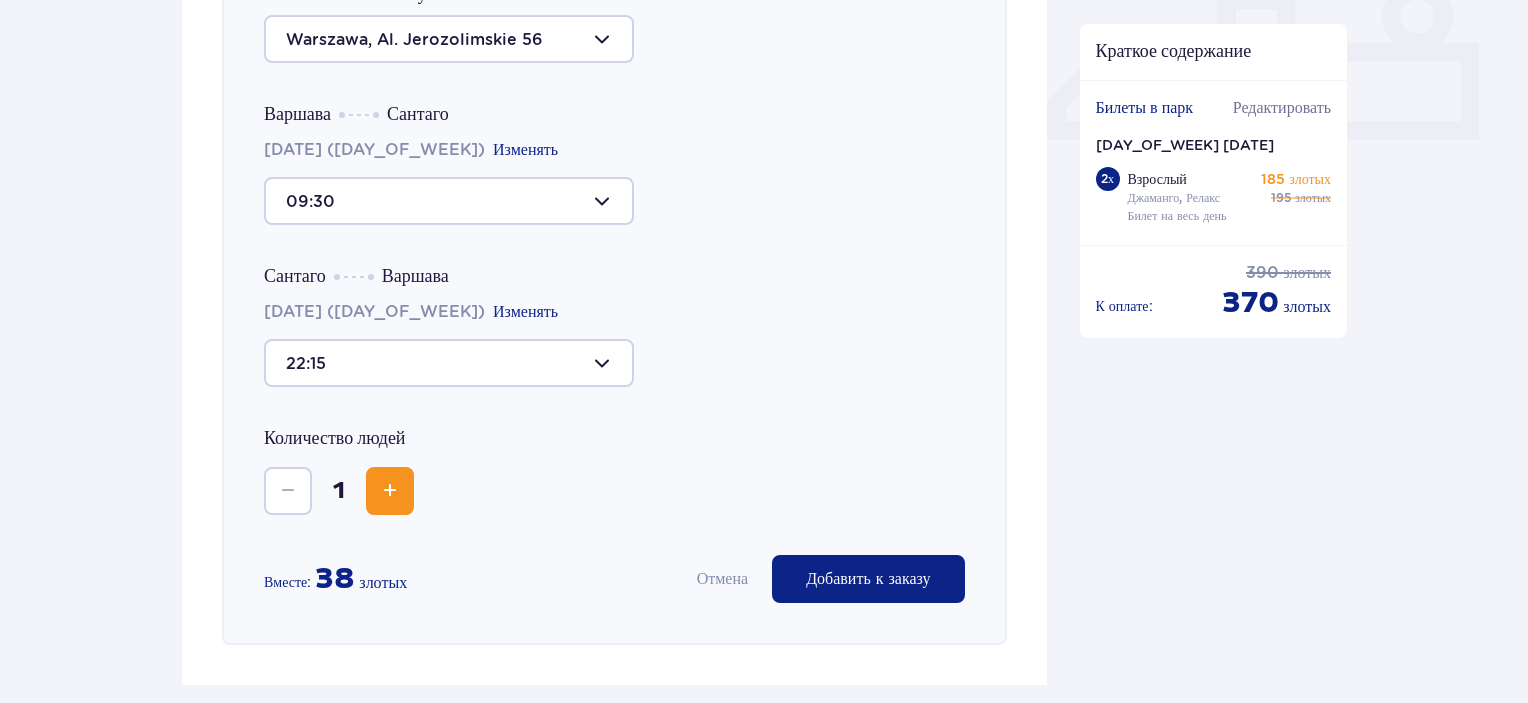 click at bounding box center (390, 491) 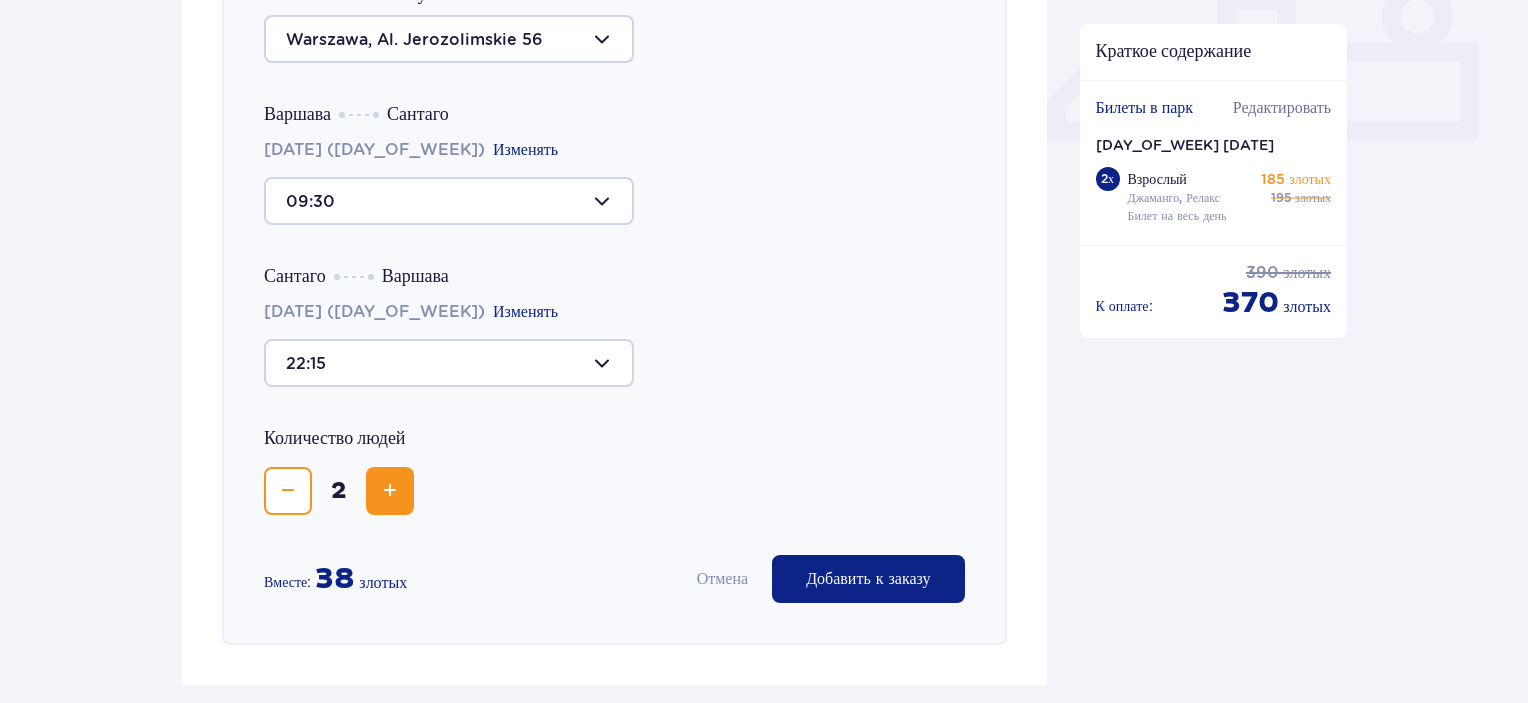click on "Добавить к заказу" at bounding box center [868, 579] 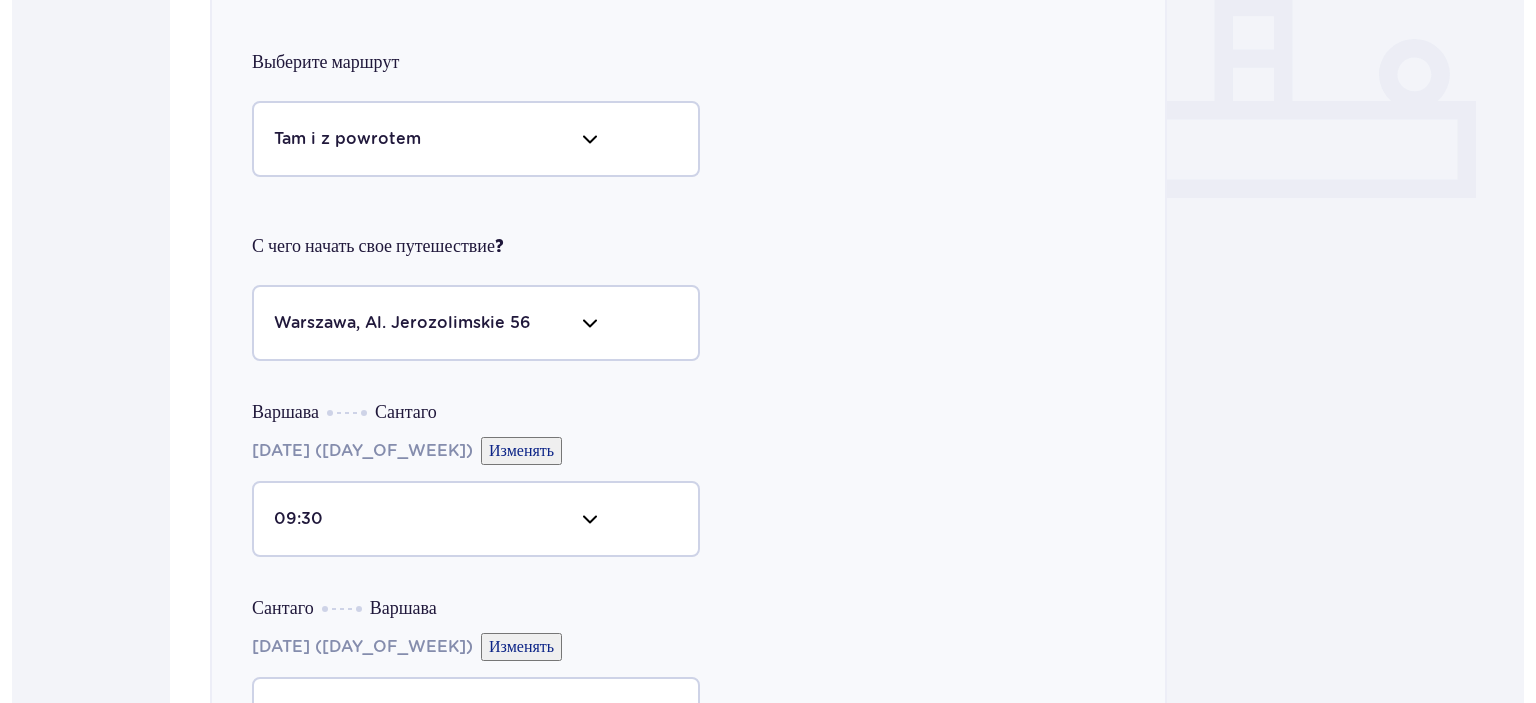 scroll, scrollTop: 0, scrollLeft: 0, axis: both 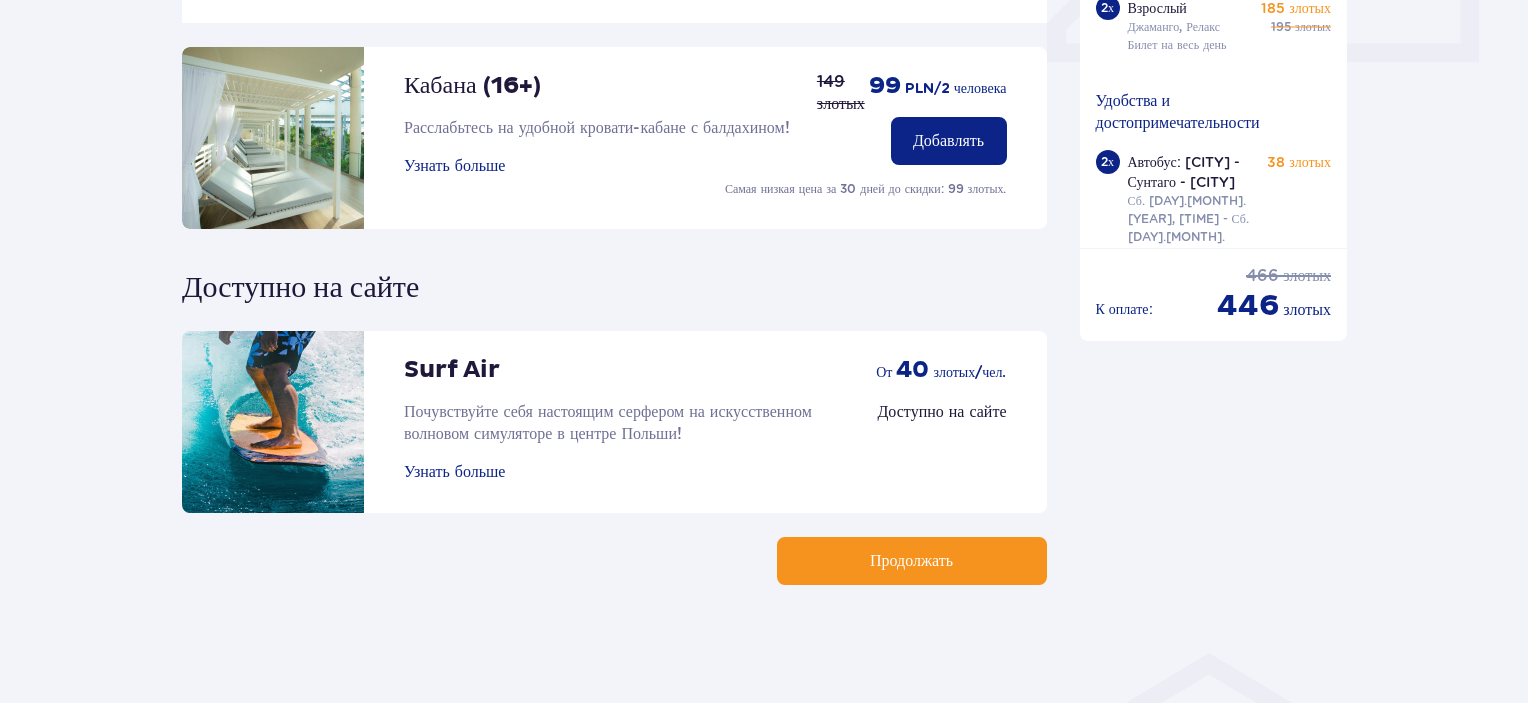 click on "Продолжать" at bounding box center (911, 561) 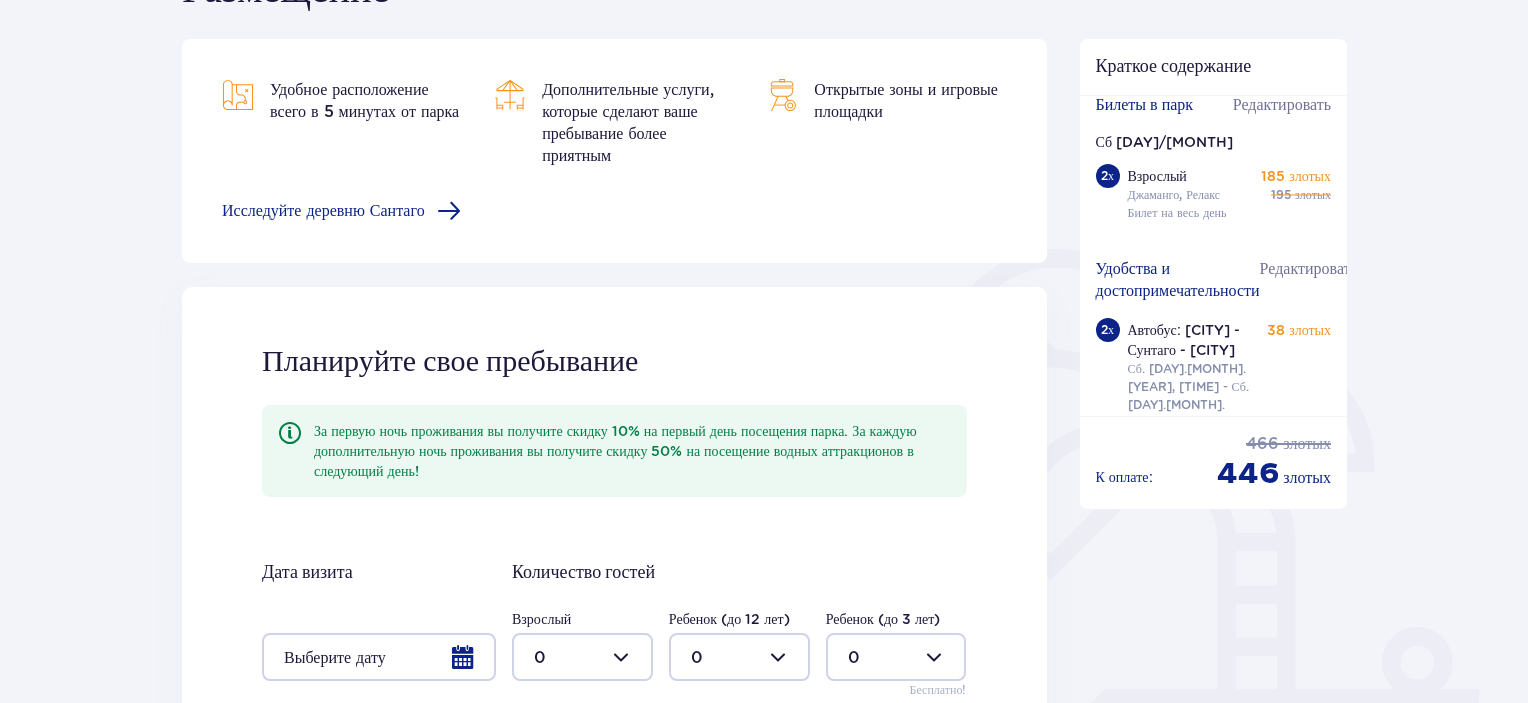 scroll, scrollTop: 563, scrollLeft: 0, axis: vertical 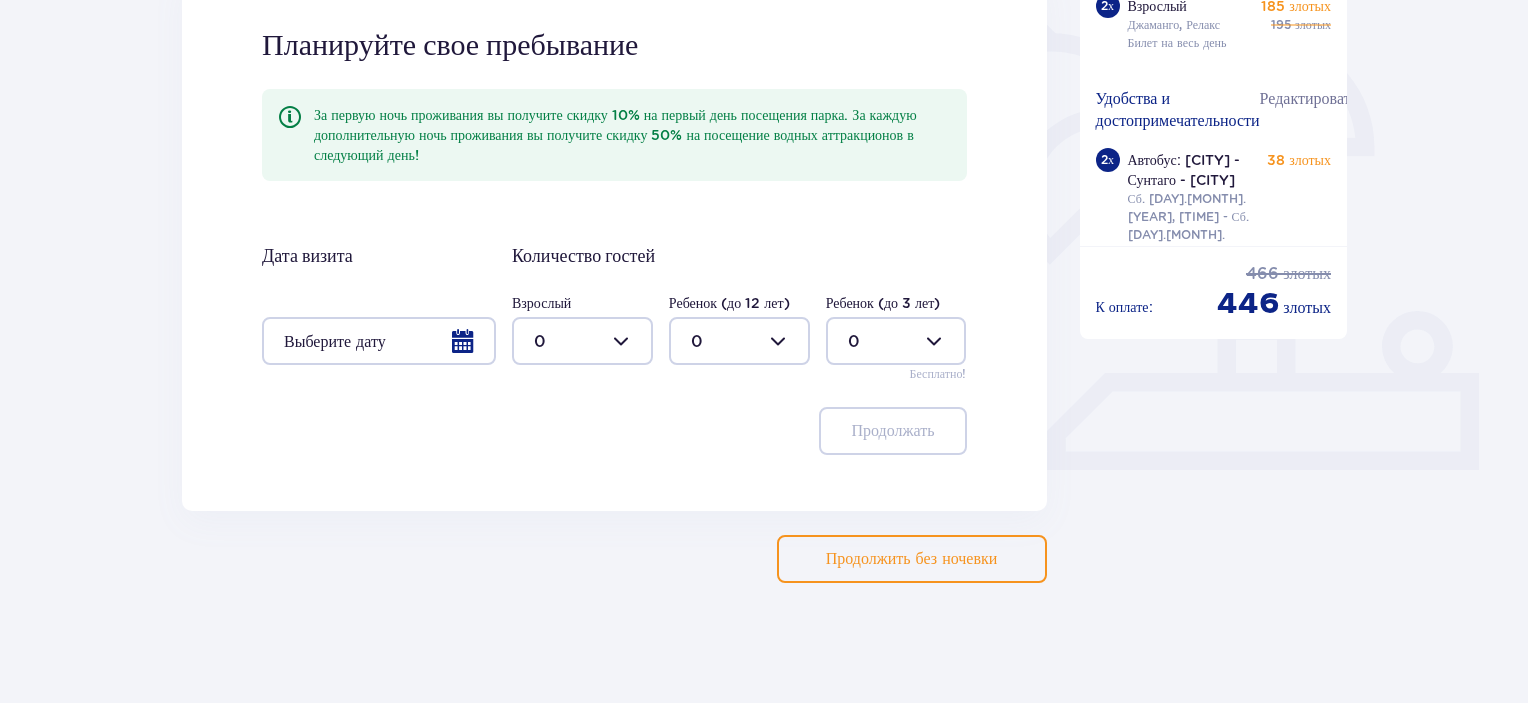 click on "Продолжить без ночевки" at bounding box center [912, 559] 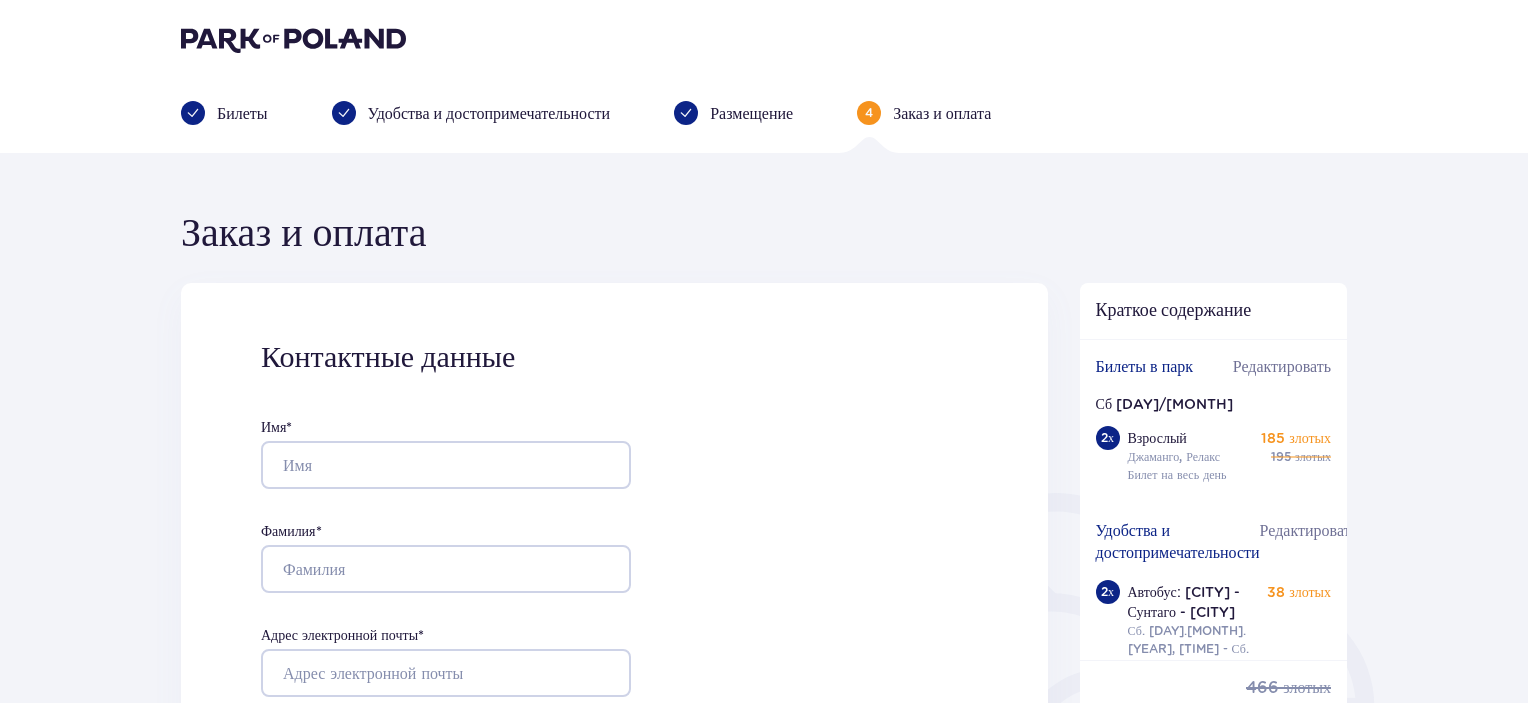 scroll, scrollTop: 0, scrollLeft: 0, axis: both 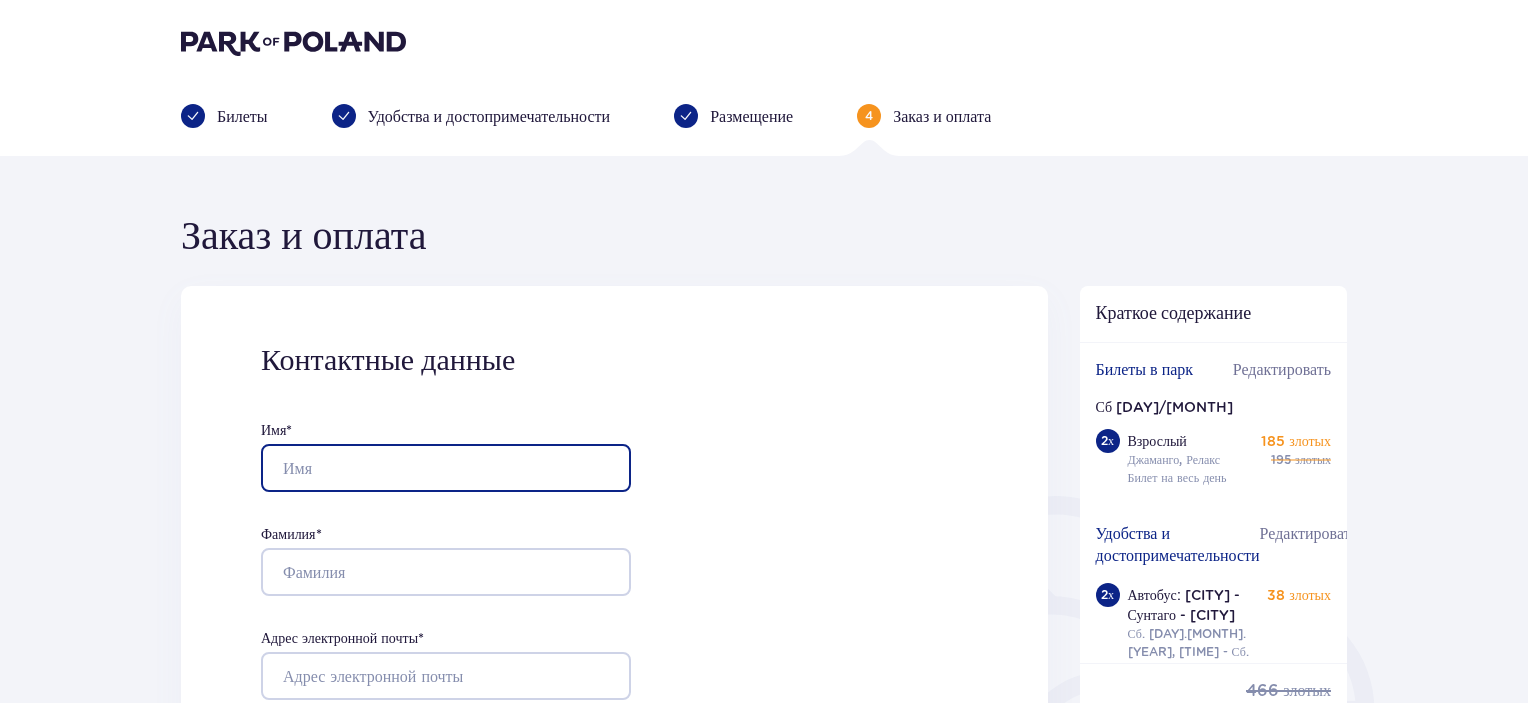 click on "Имя  *" at bounding box center (446, 468) 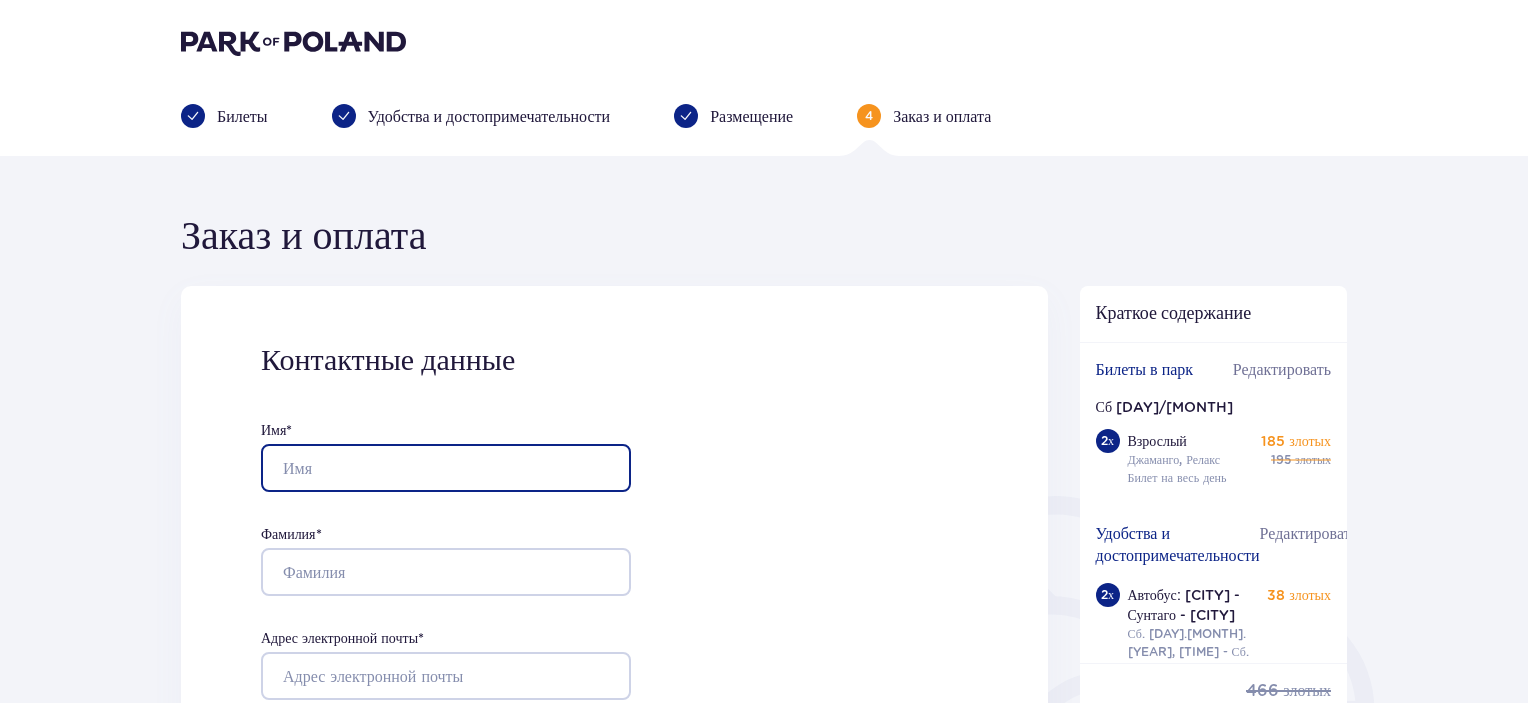 type on "[FIRST]" 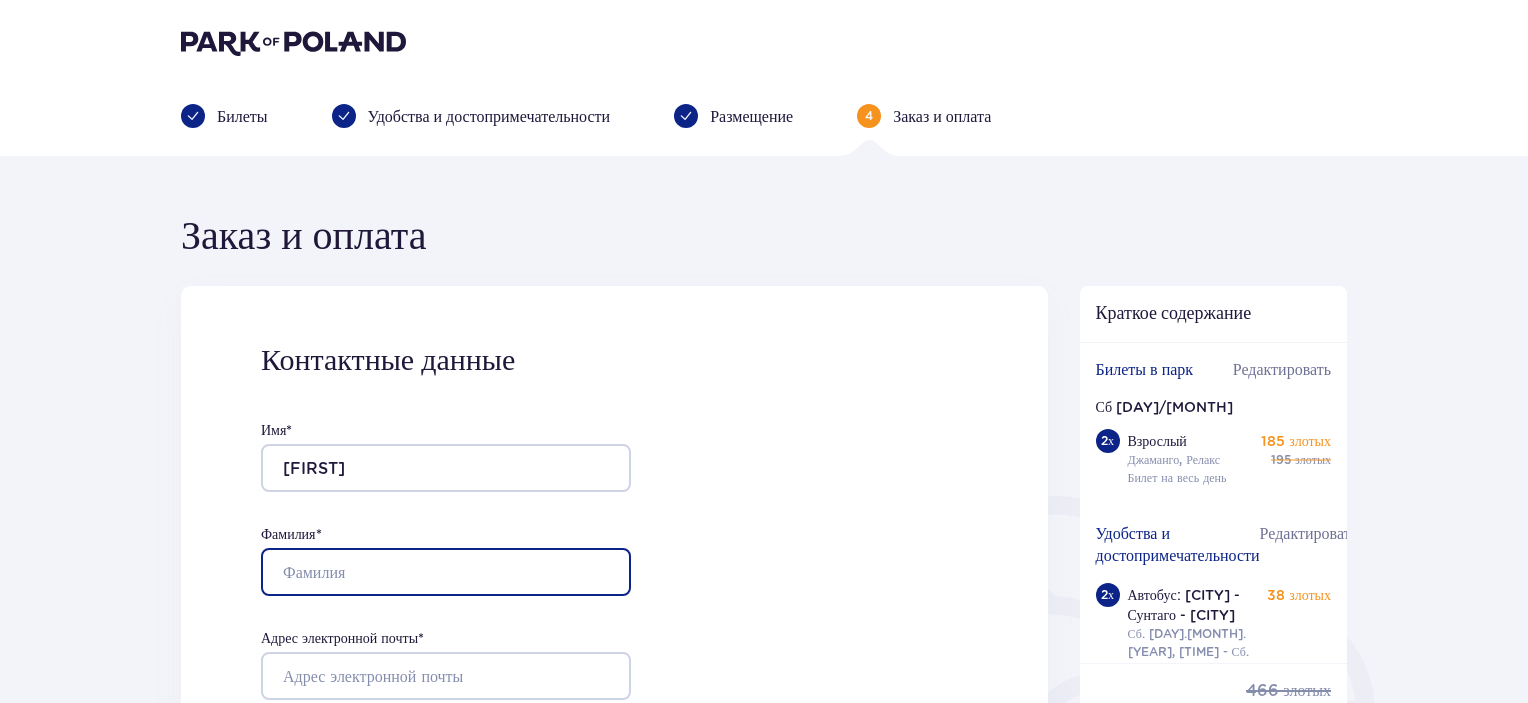 type on "[LAST]" 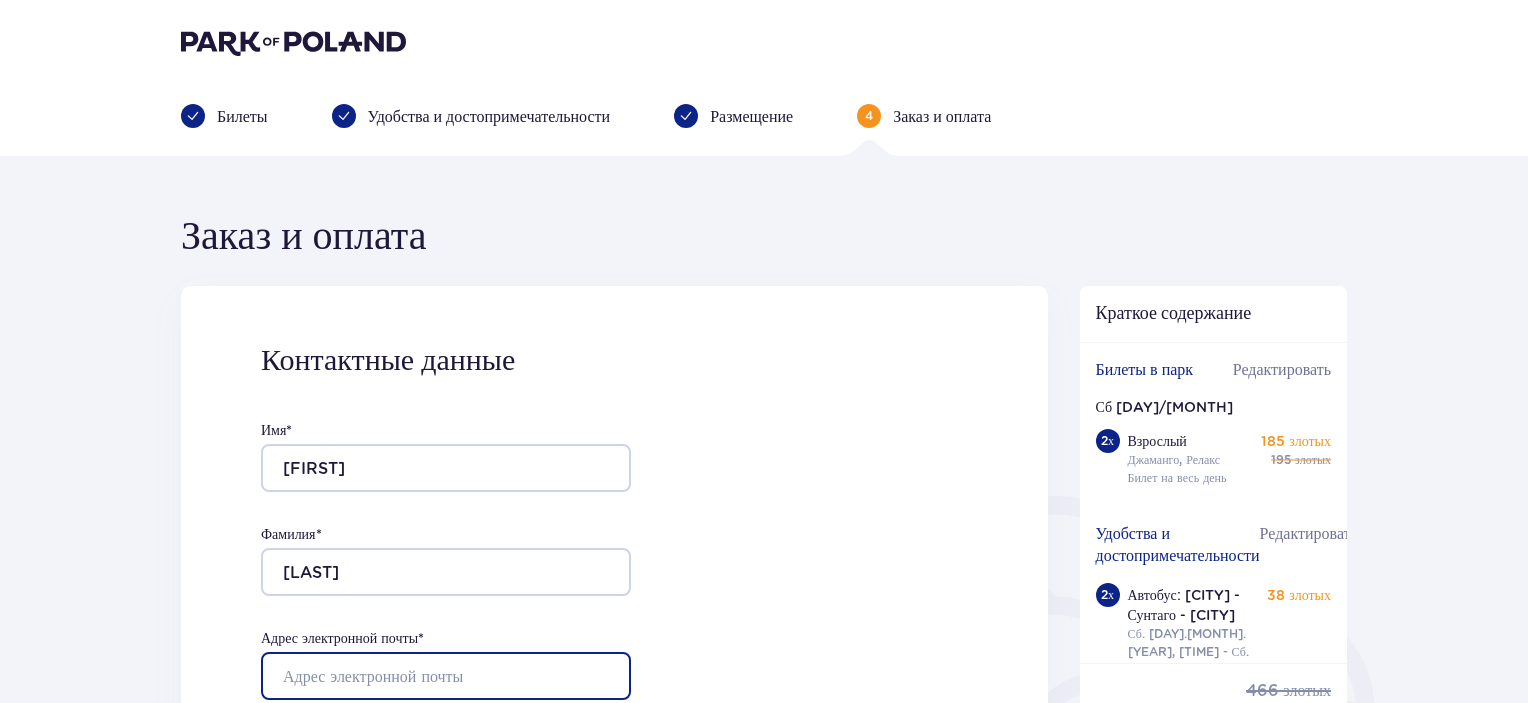 type on "[EMAIL]" 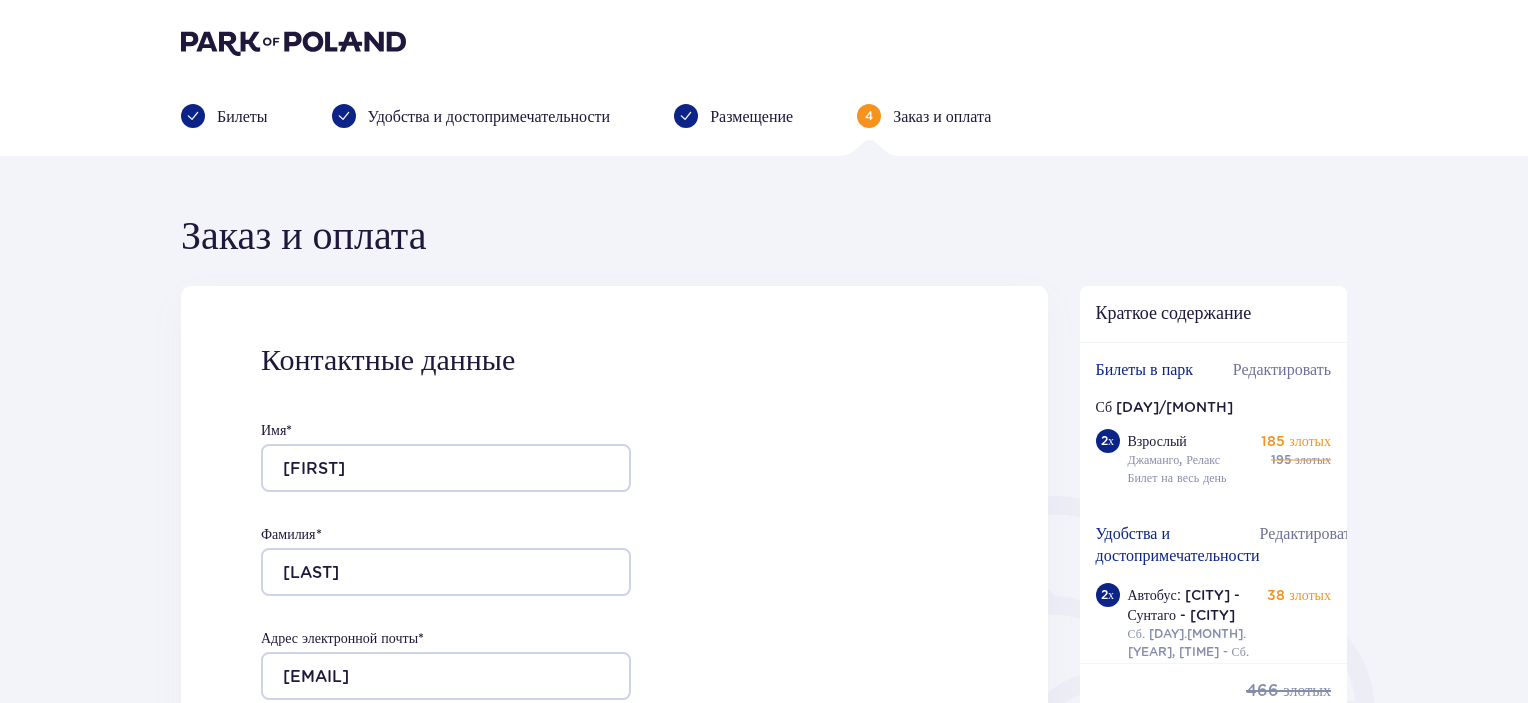 type on "[EMAIL]" 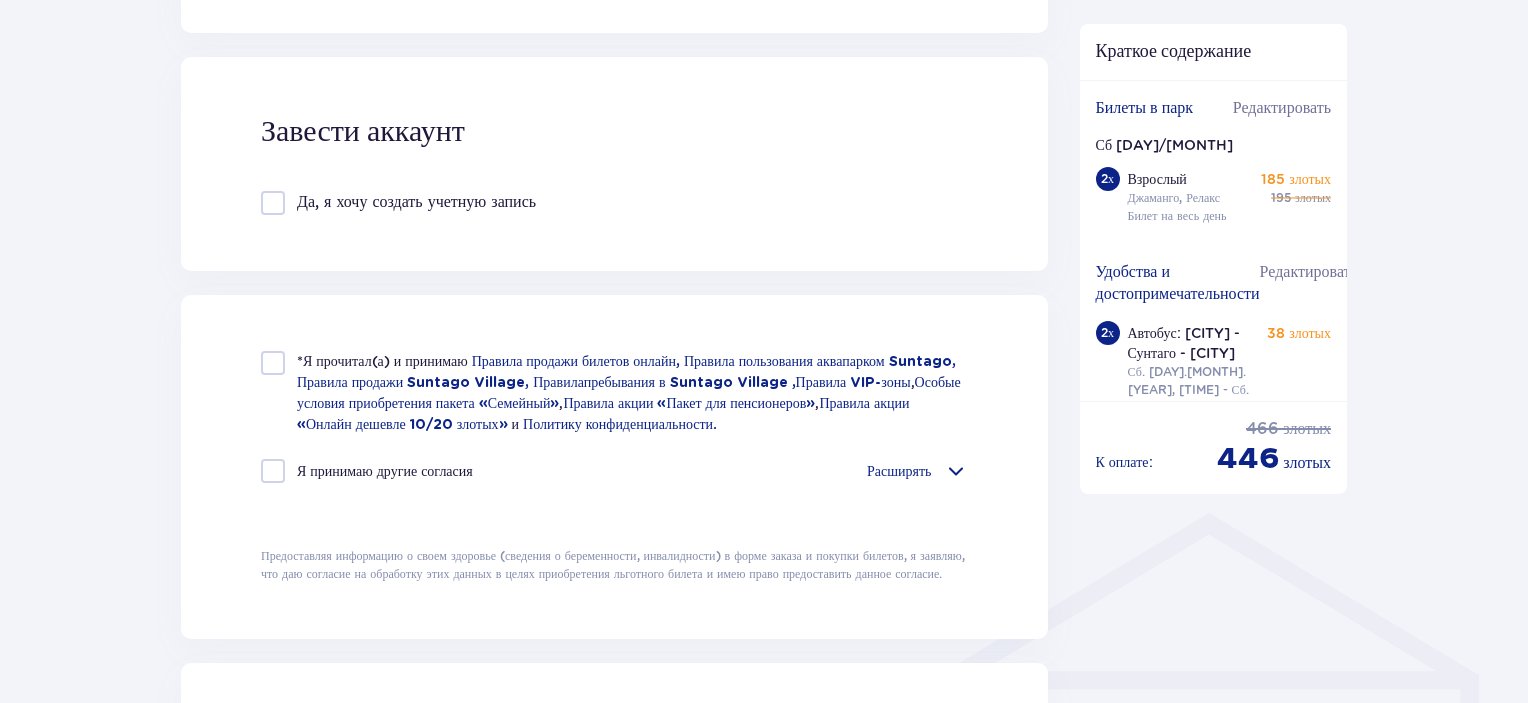 scroll, scrollTop: 1108, scrollLeft: 0, axis: vertical 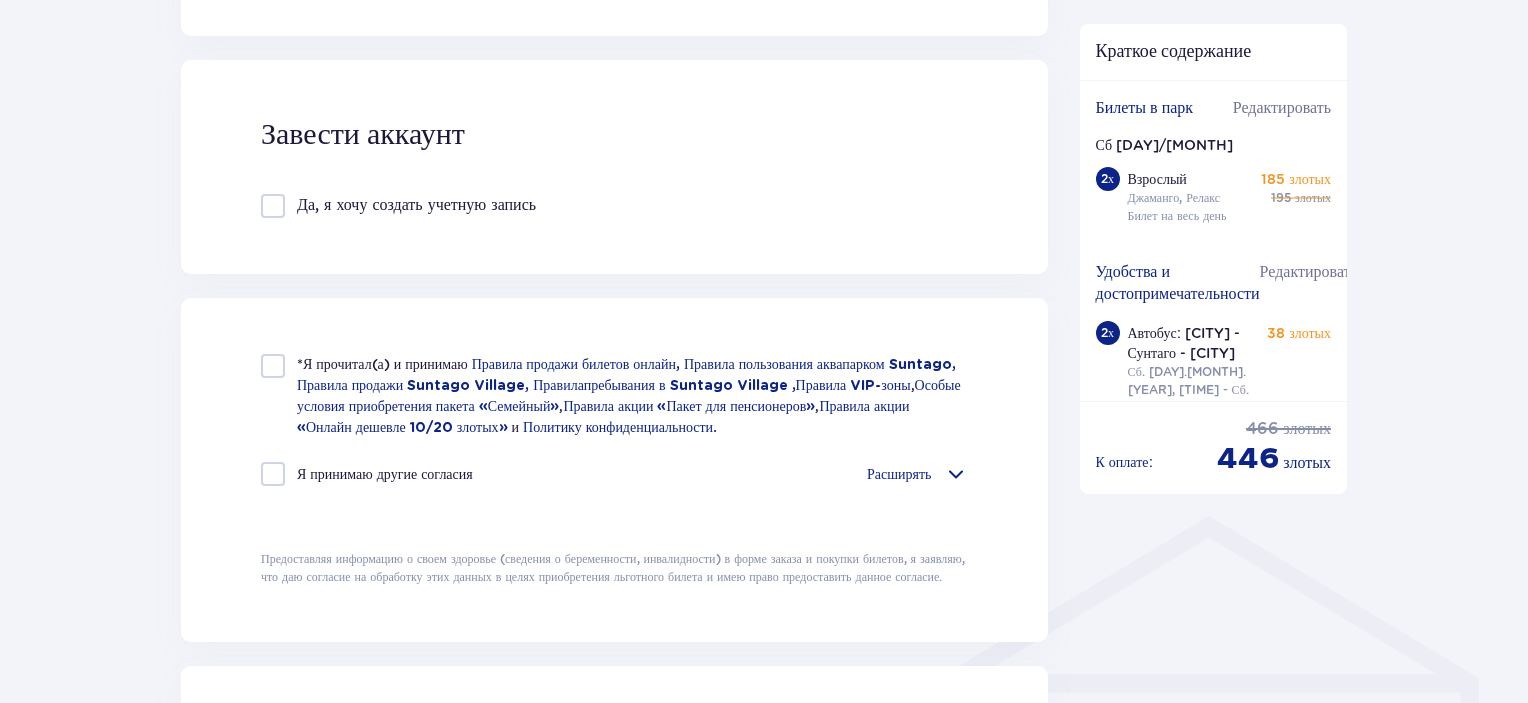 click at bounding box center [273, 206] 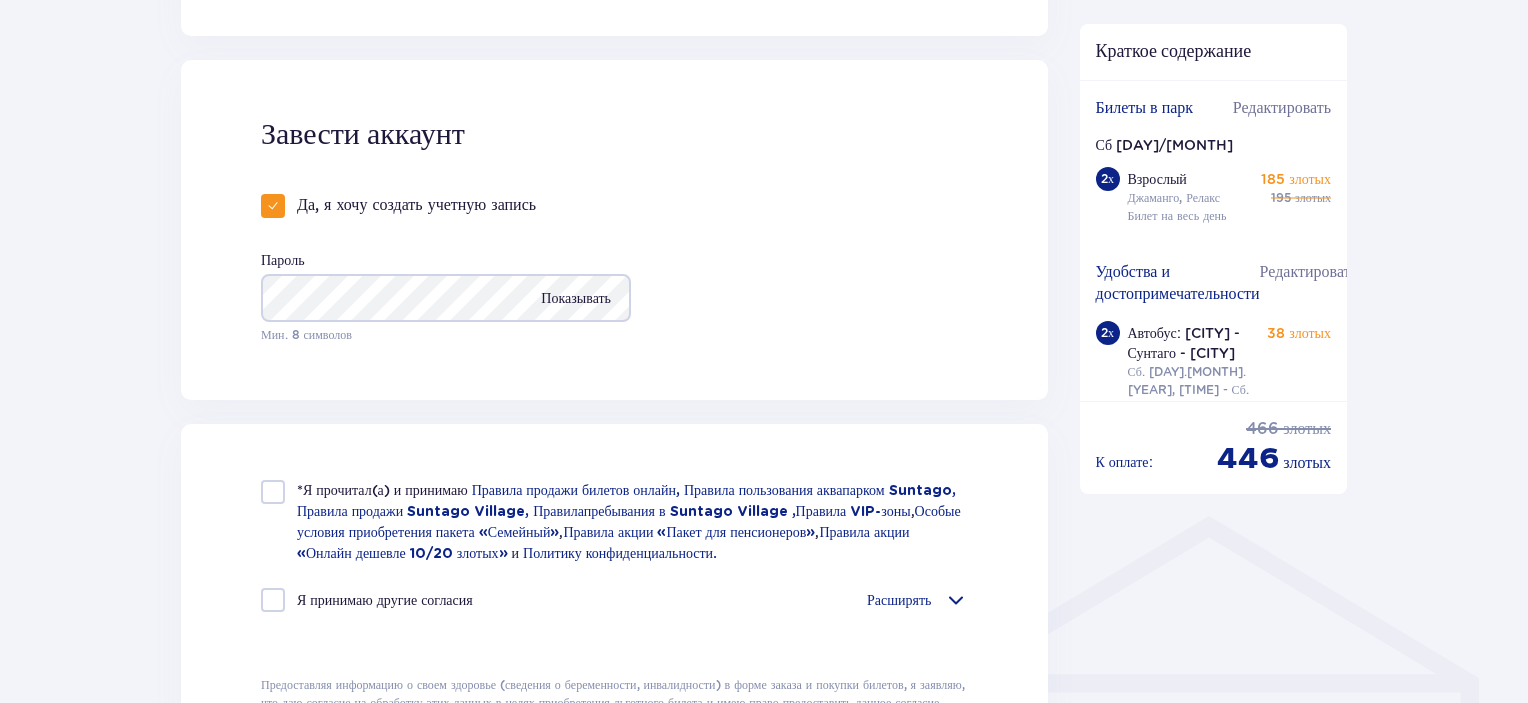 click on "Показывать" at bounding box center [576, 298] 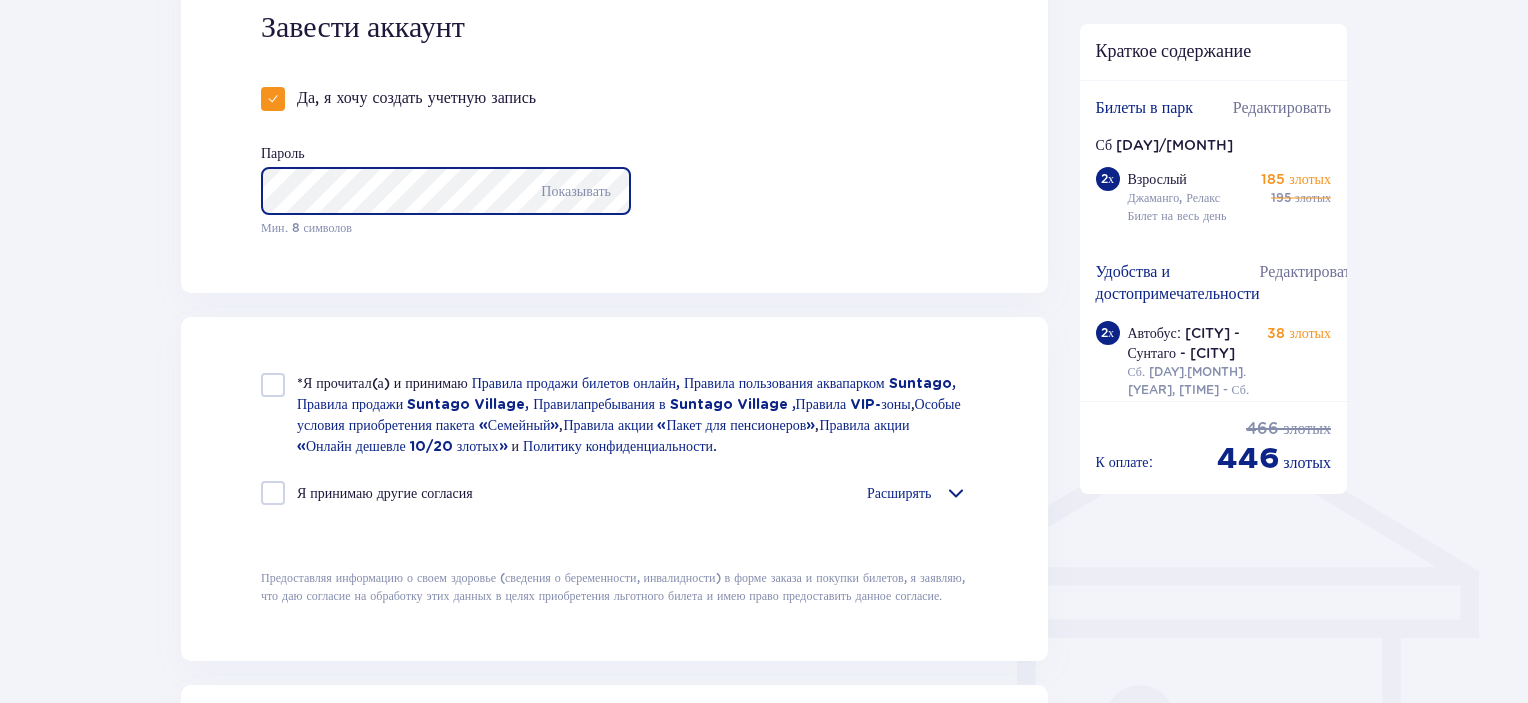 scroll, scrollTop: 1238, scrollLeft: 0, axis: vertical 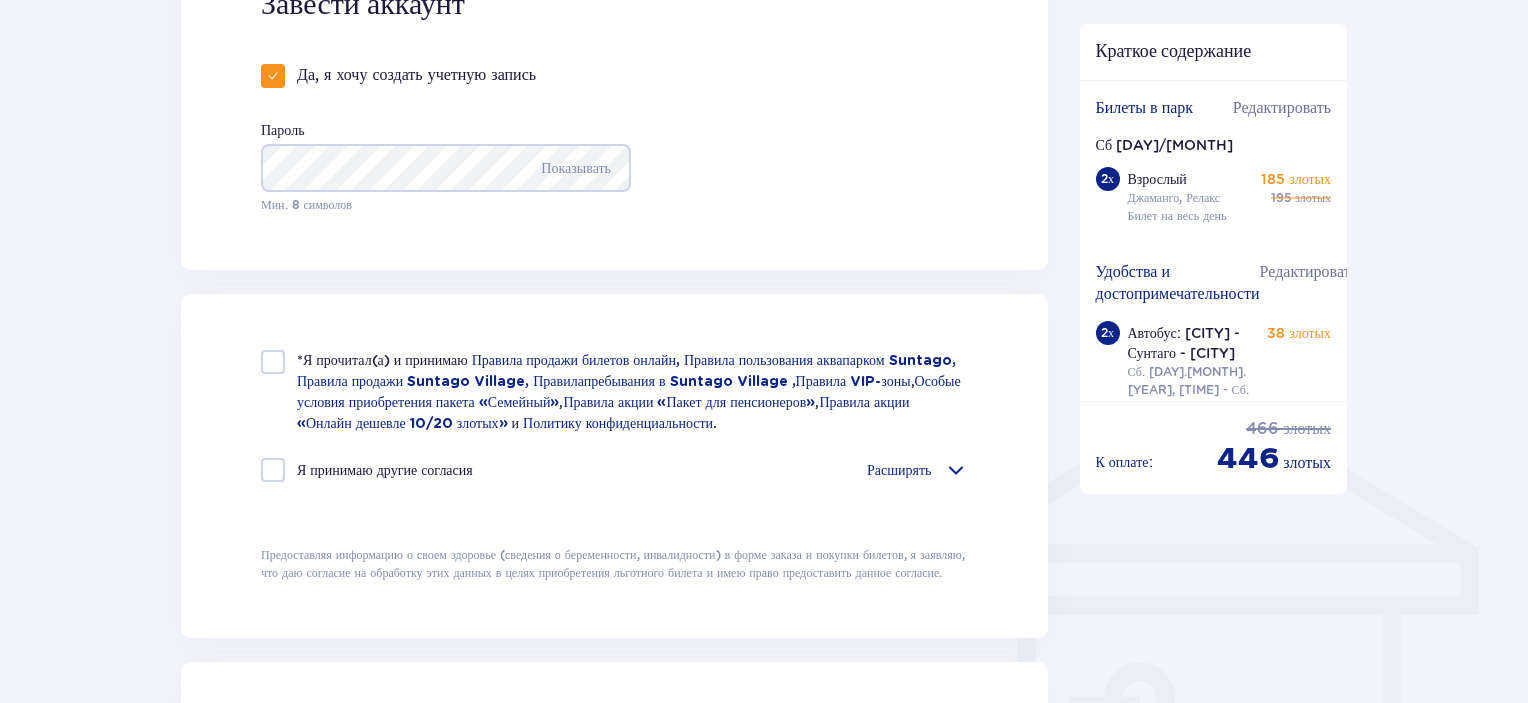 click at bounding box center (273, 362) 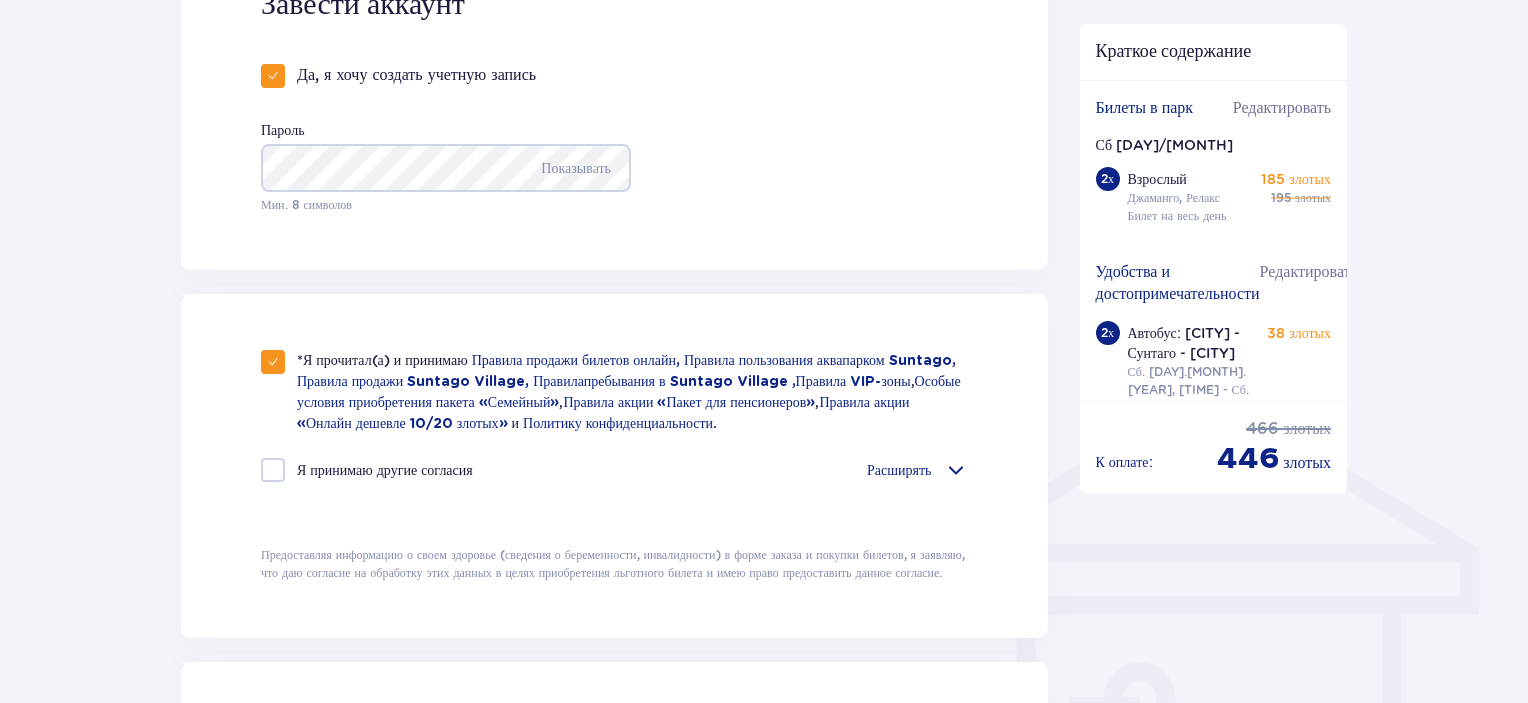 click at bounding box center [273, 470] 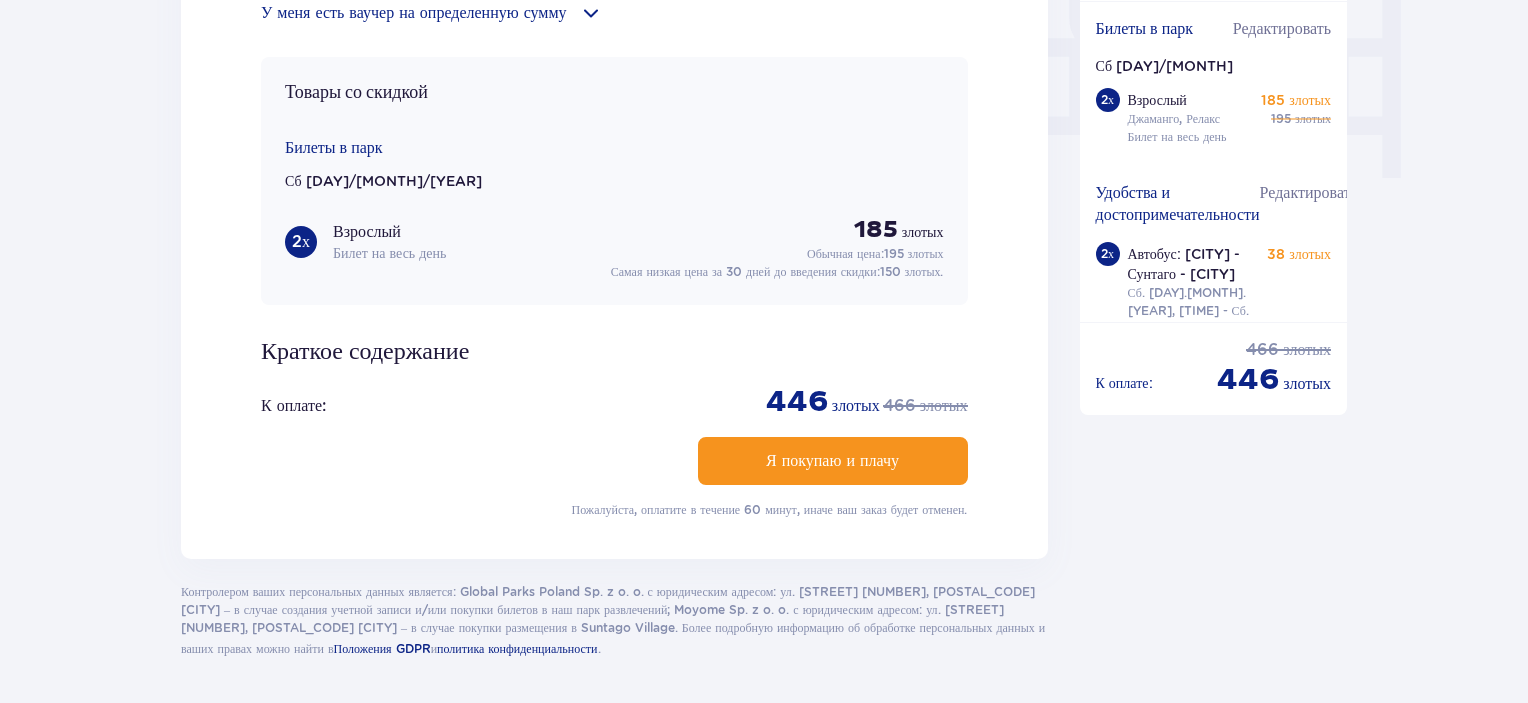 scroll, scrollTop: 1982, scrollLeft: 0, axis: vertical 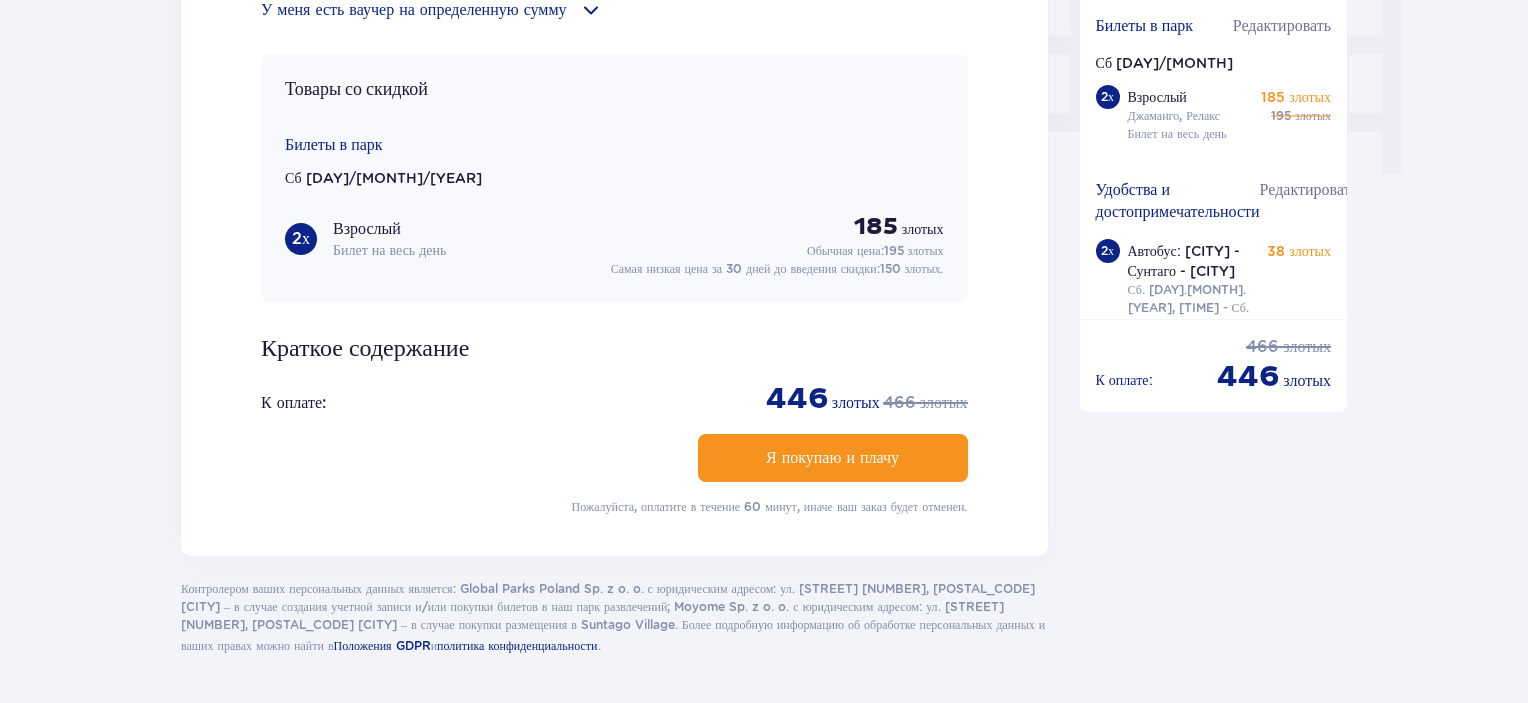 click on "Я покупаю и плачу" at bounding box center (833, 458) 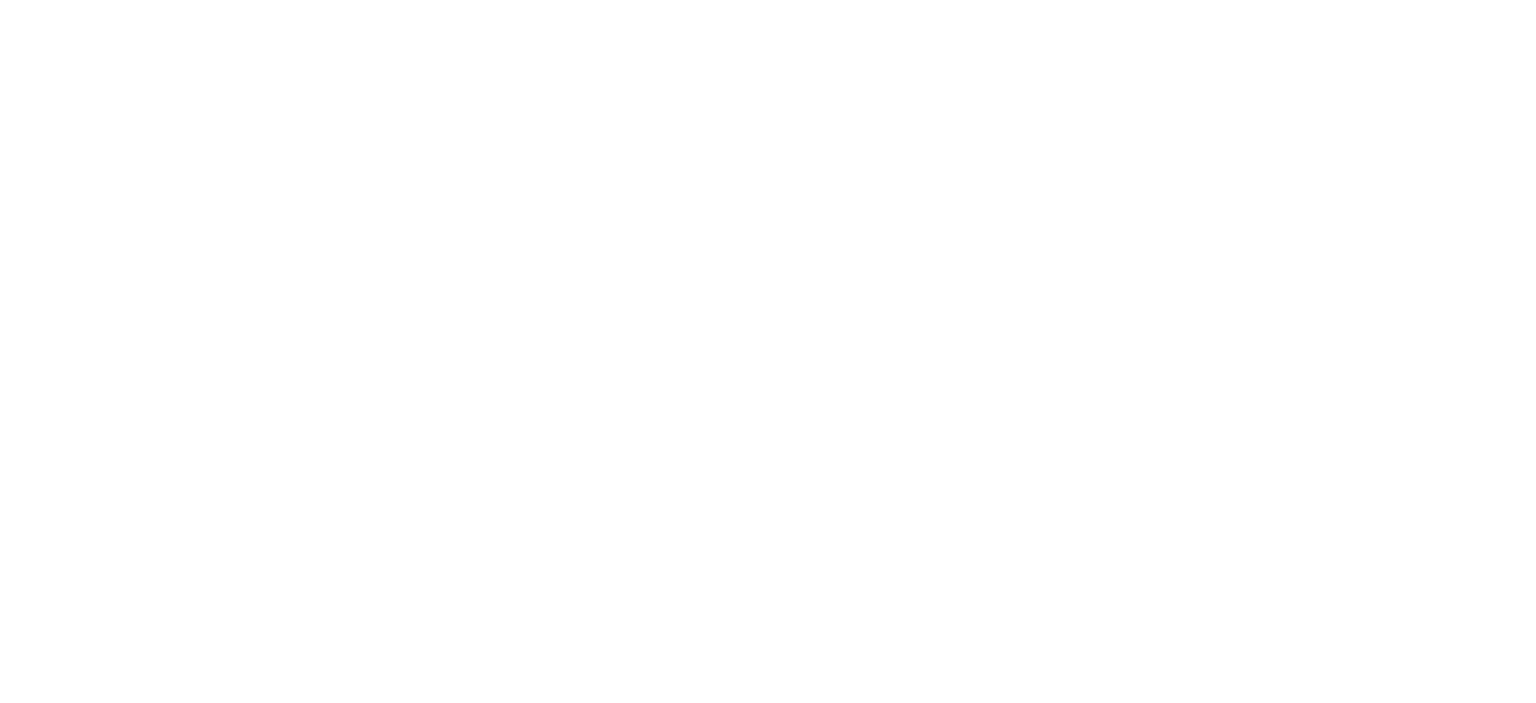scroll, scrollTop: 0, scrollLeft: 0, axis: both 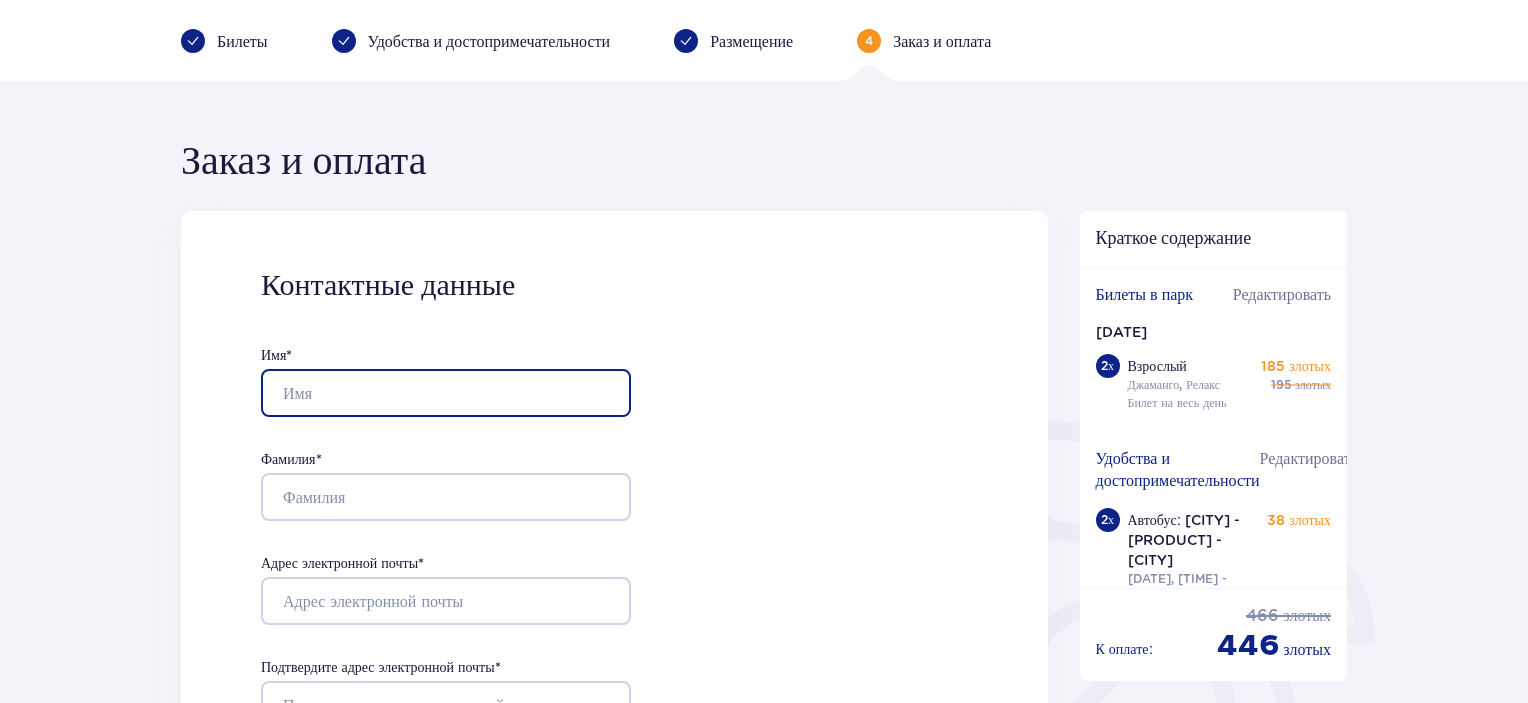 click on "Имя  *" at bounding box center [446, 393] 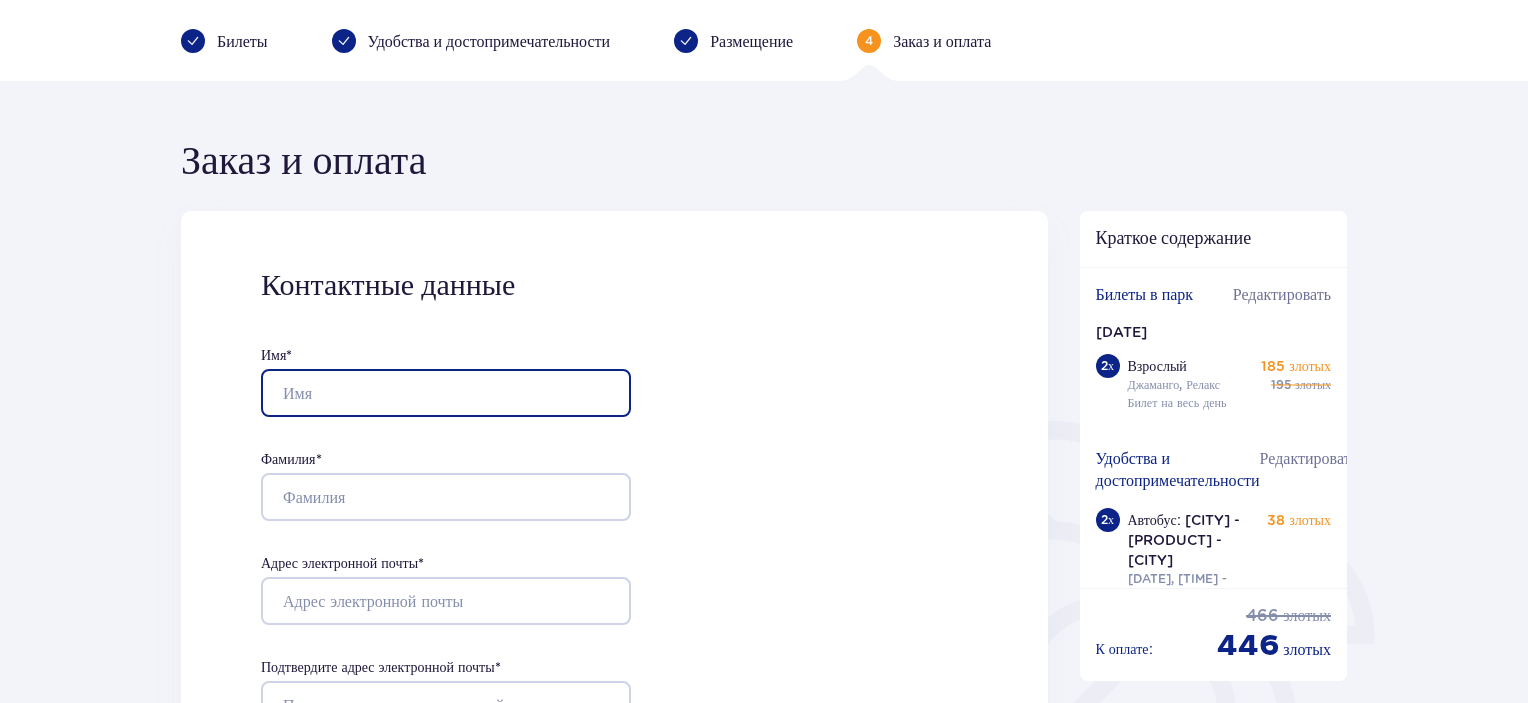 type on "[FIRST]" 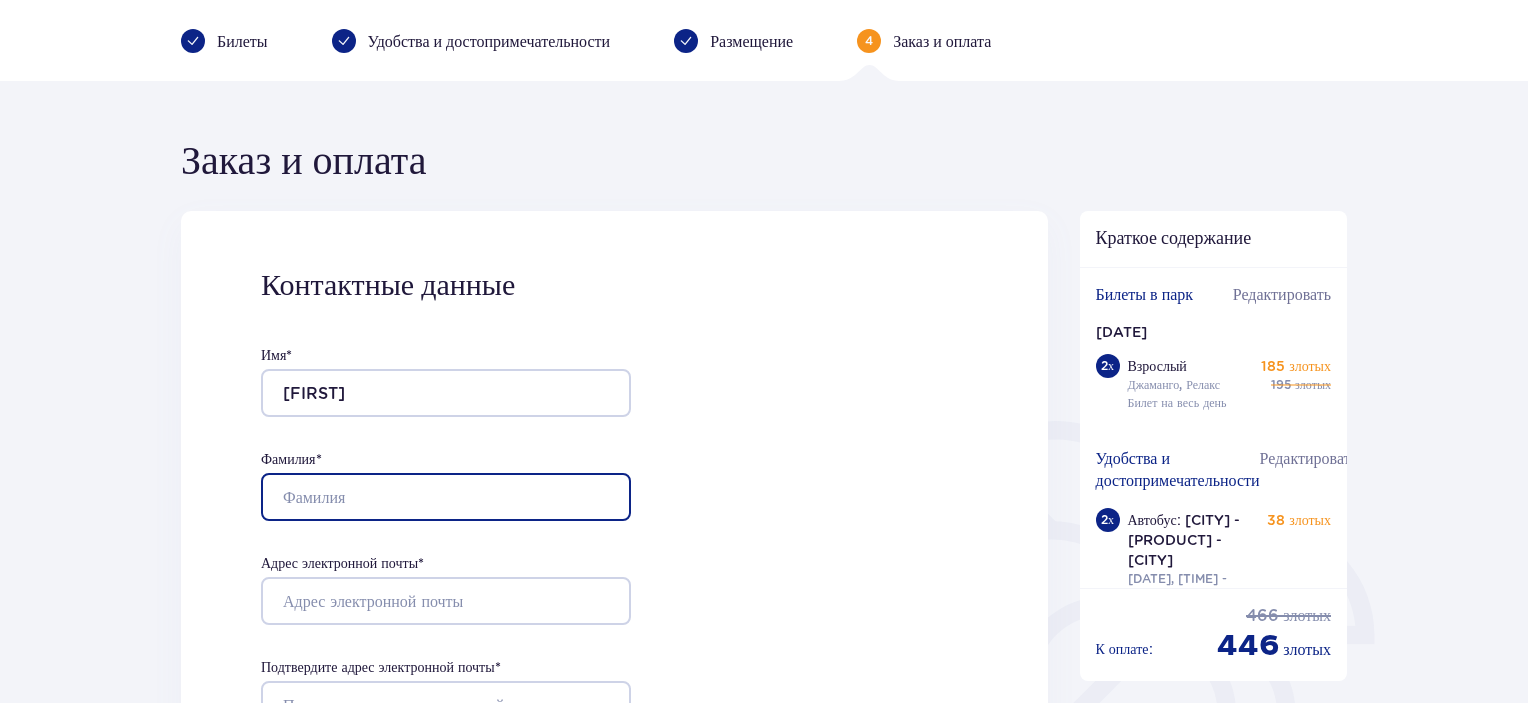 type on "[LAST]" 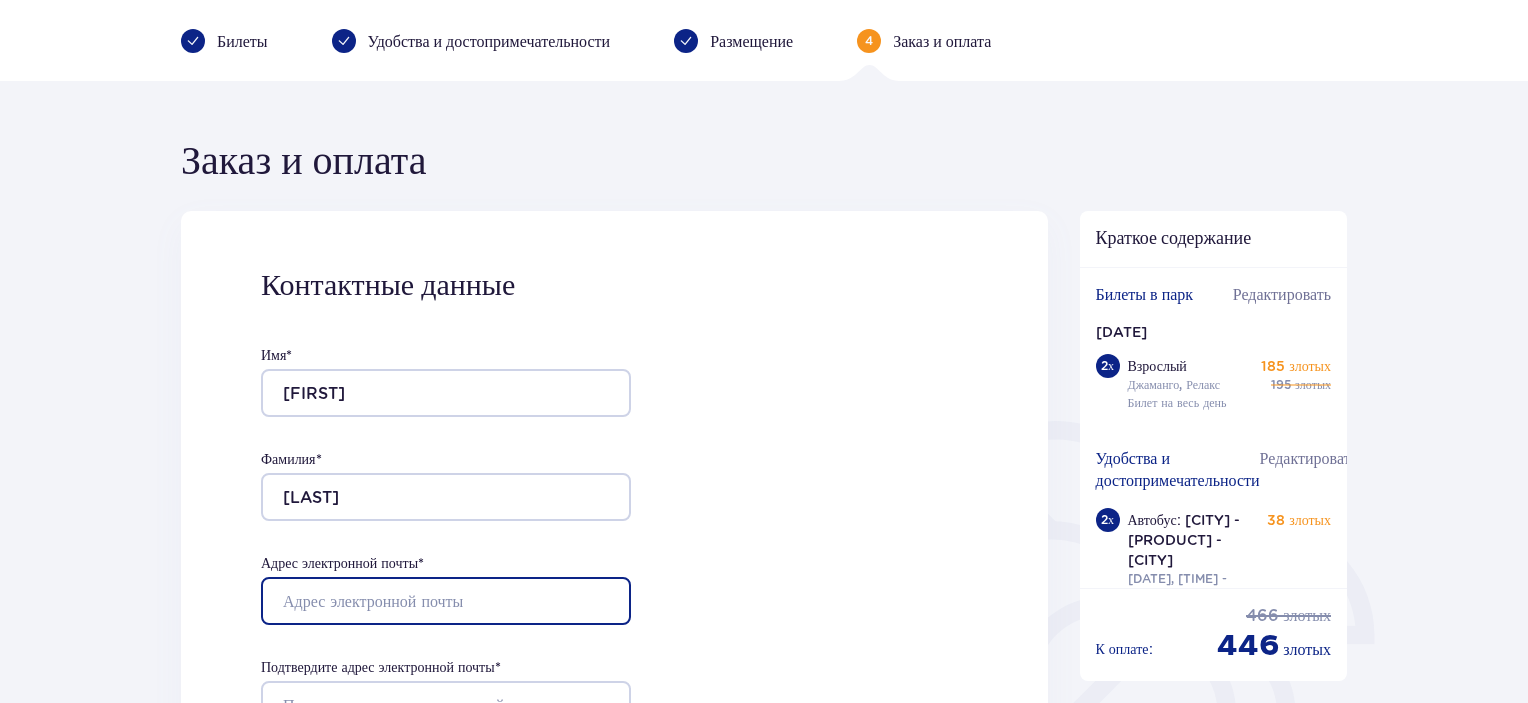 type on "[EMAIL]" 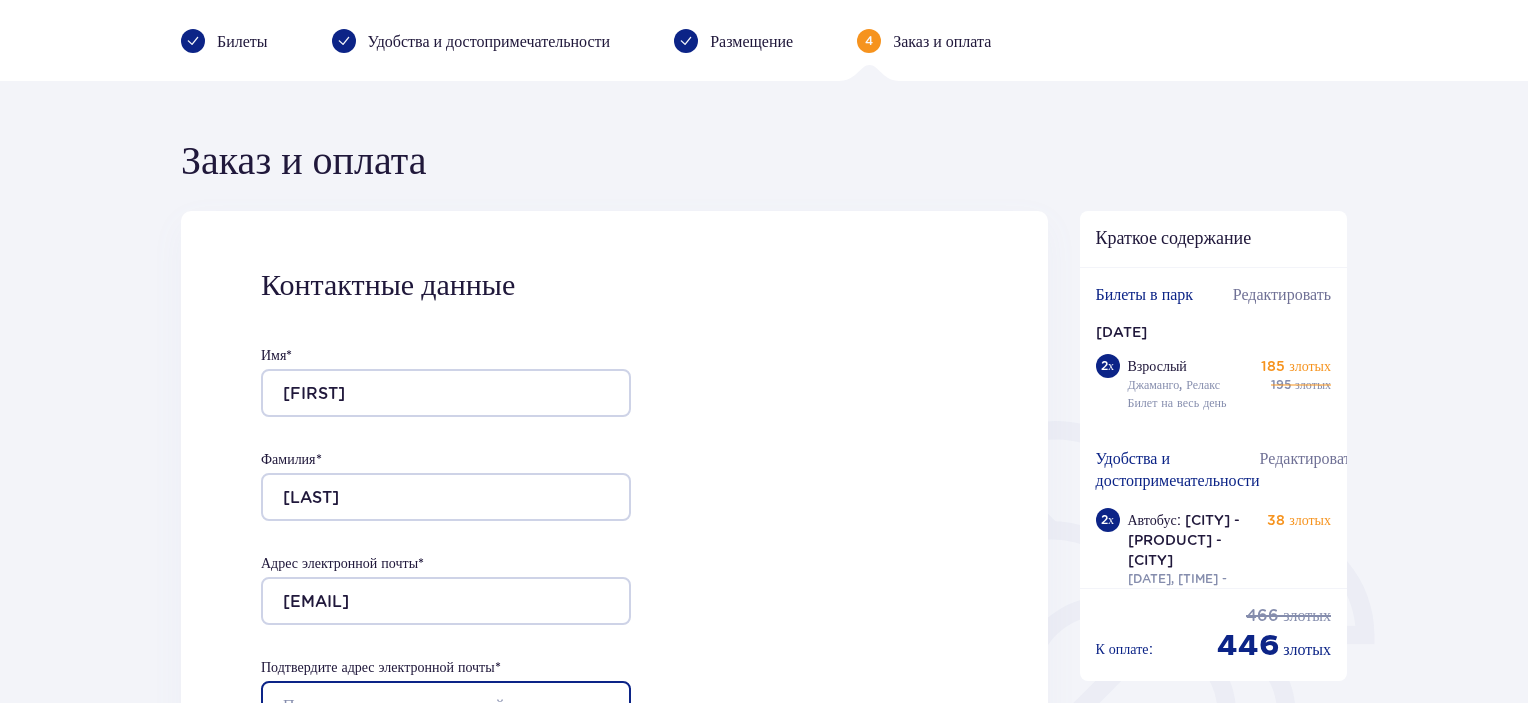 type on "[EMAIL]" 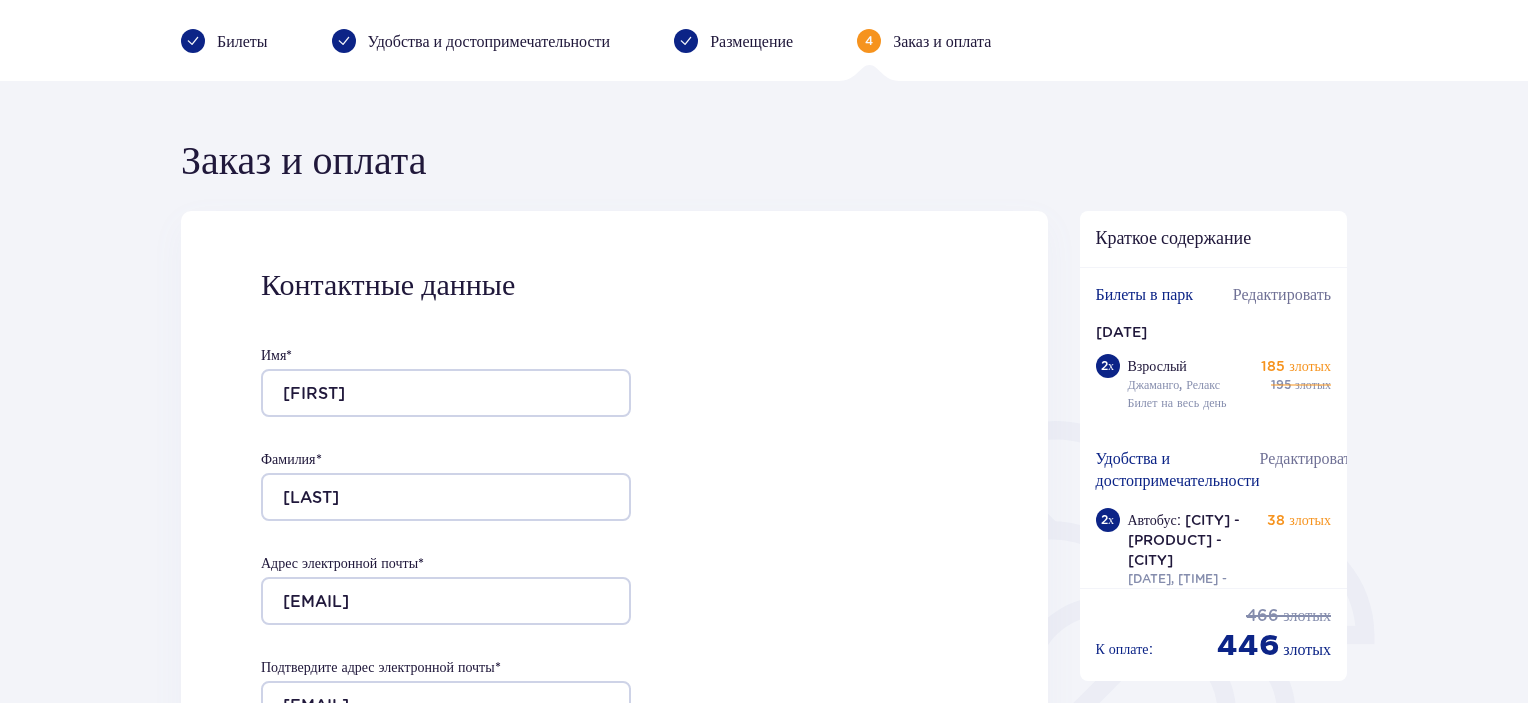 type on "[PHONE]" 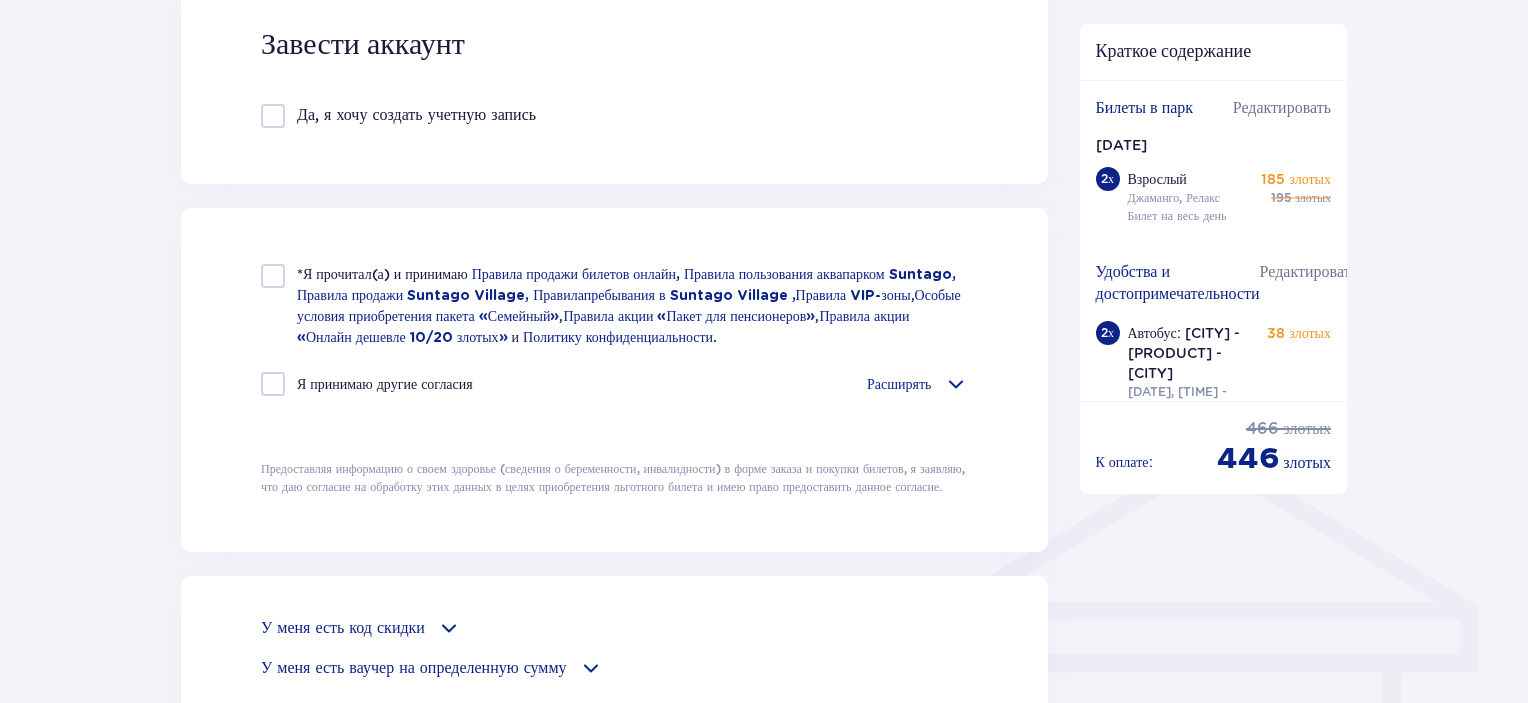 scroll, scrollTop: 1174, scrollLeft: 0, axis: vertical 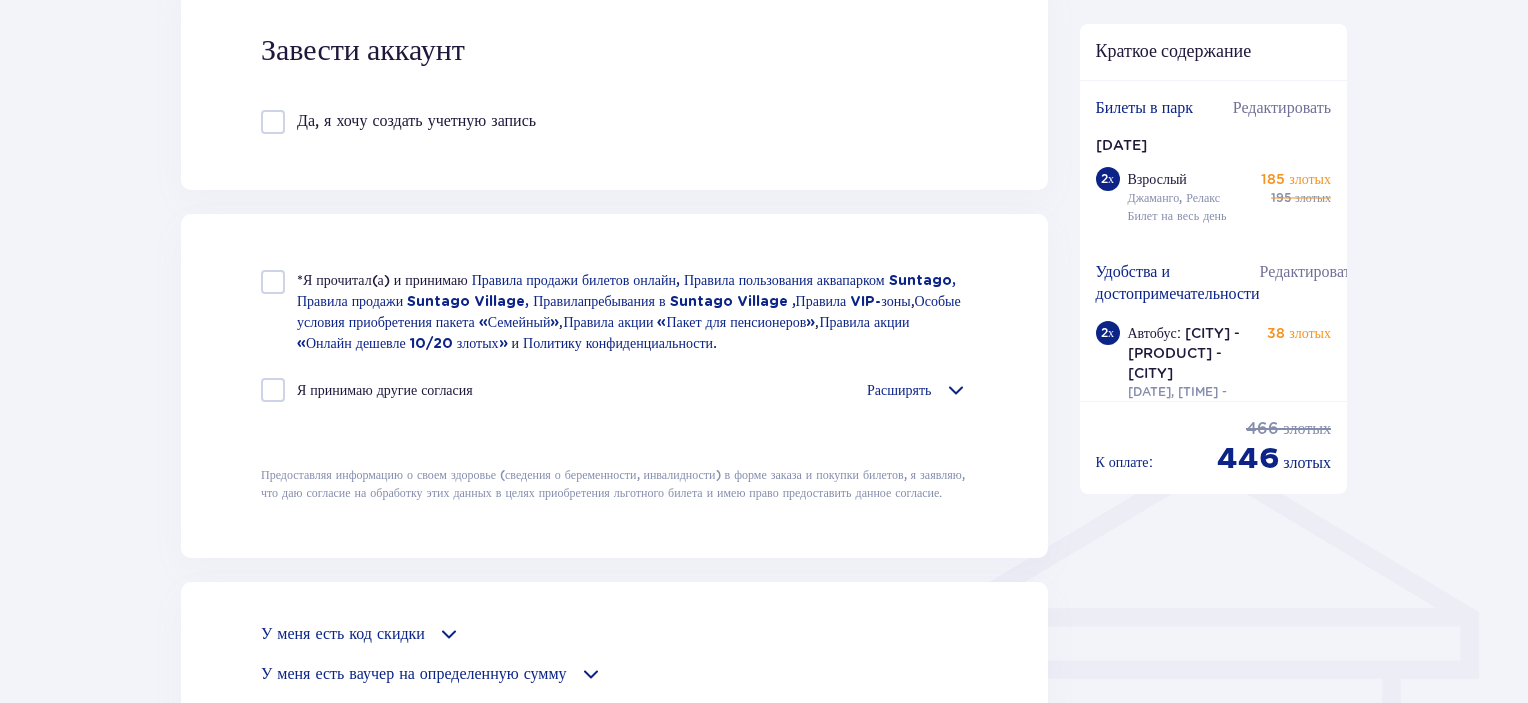 click at bounding box center (273, 282) 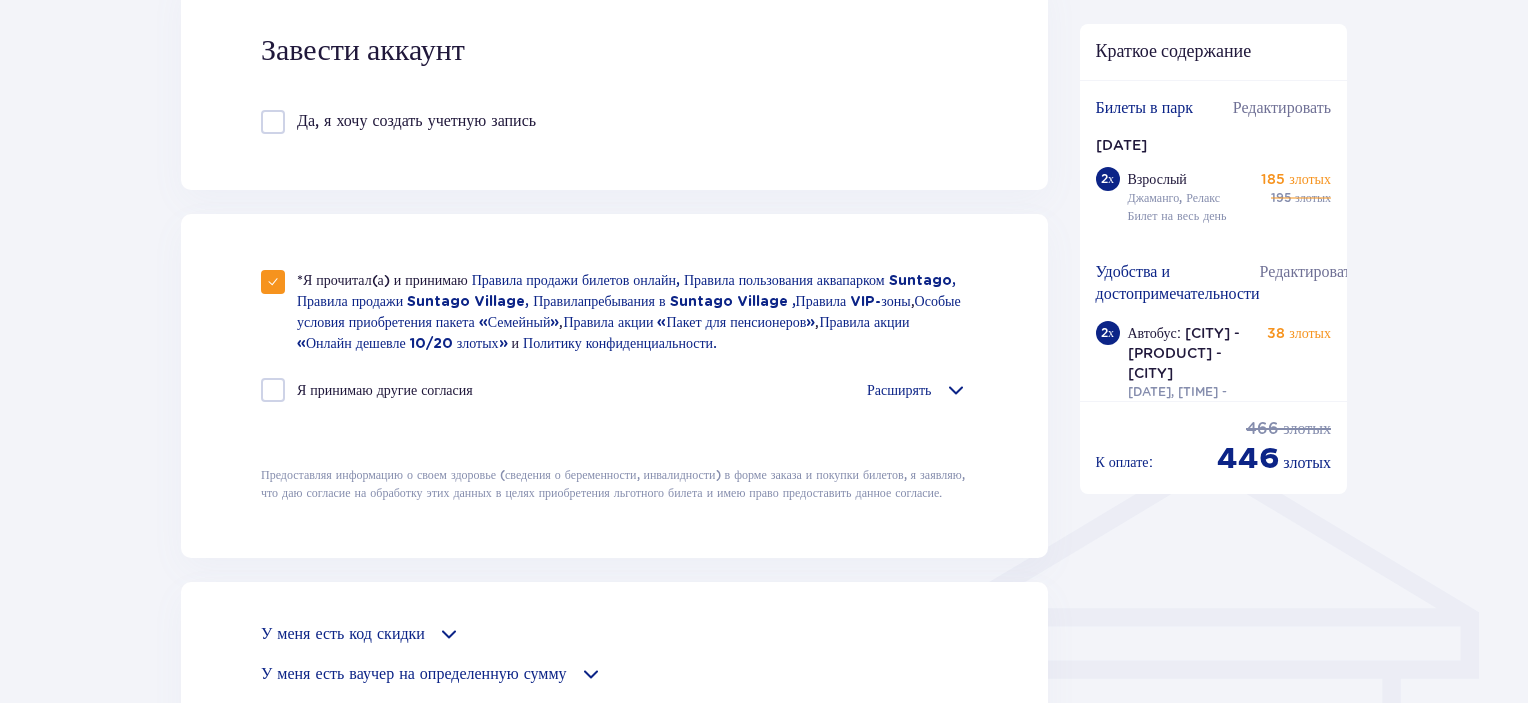 click at bounding box center [273, 390] 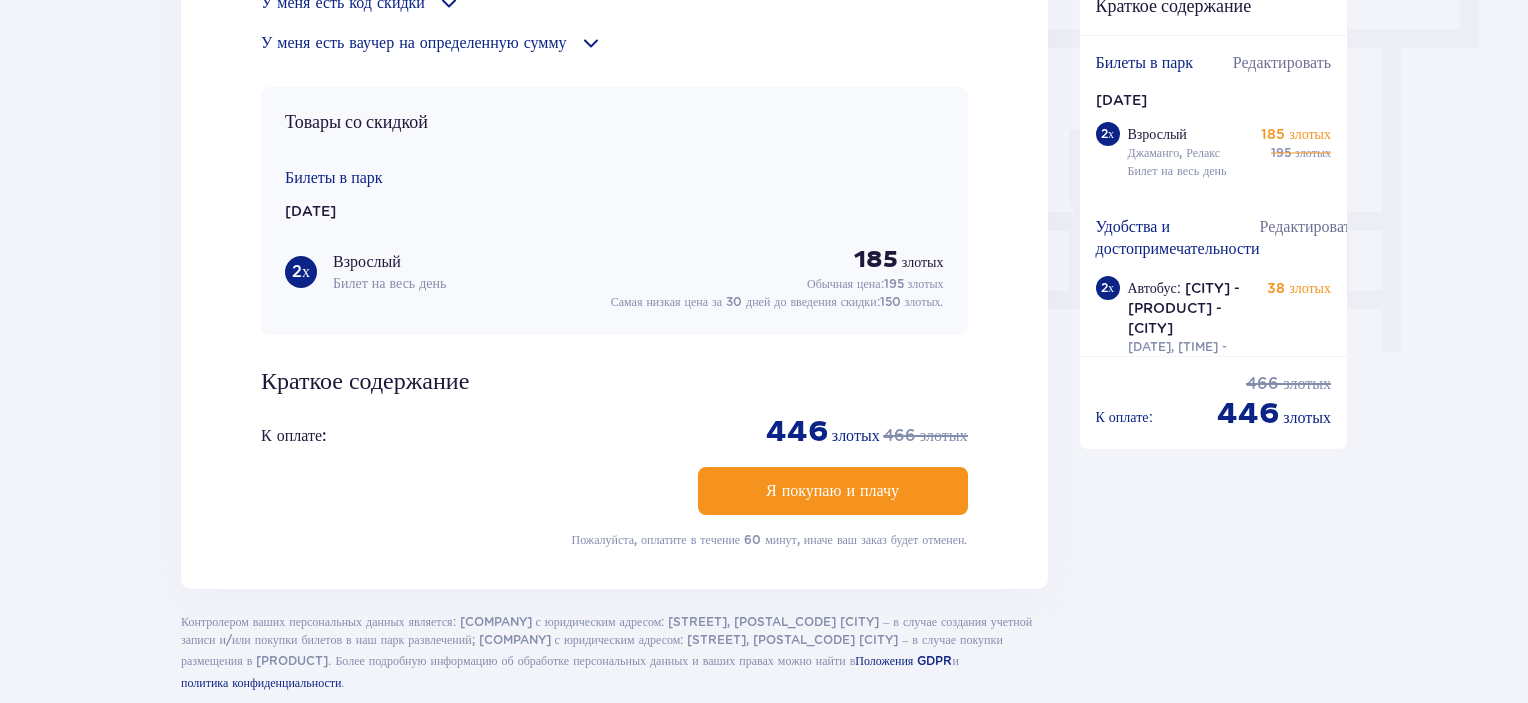 scroll, scrollTop: 1907, scrollLeft: 0, axis: vertical 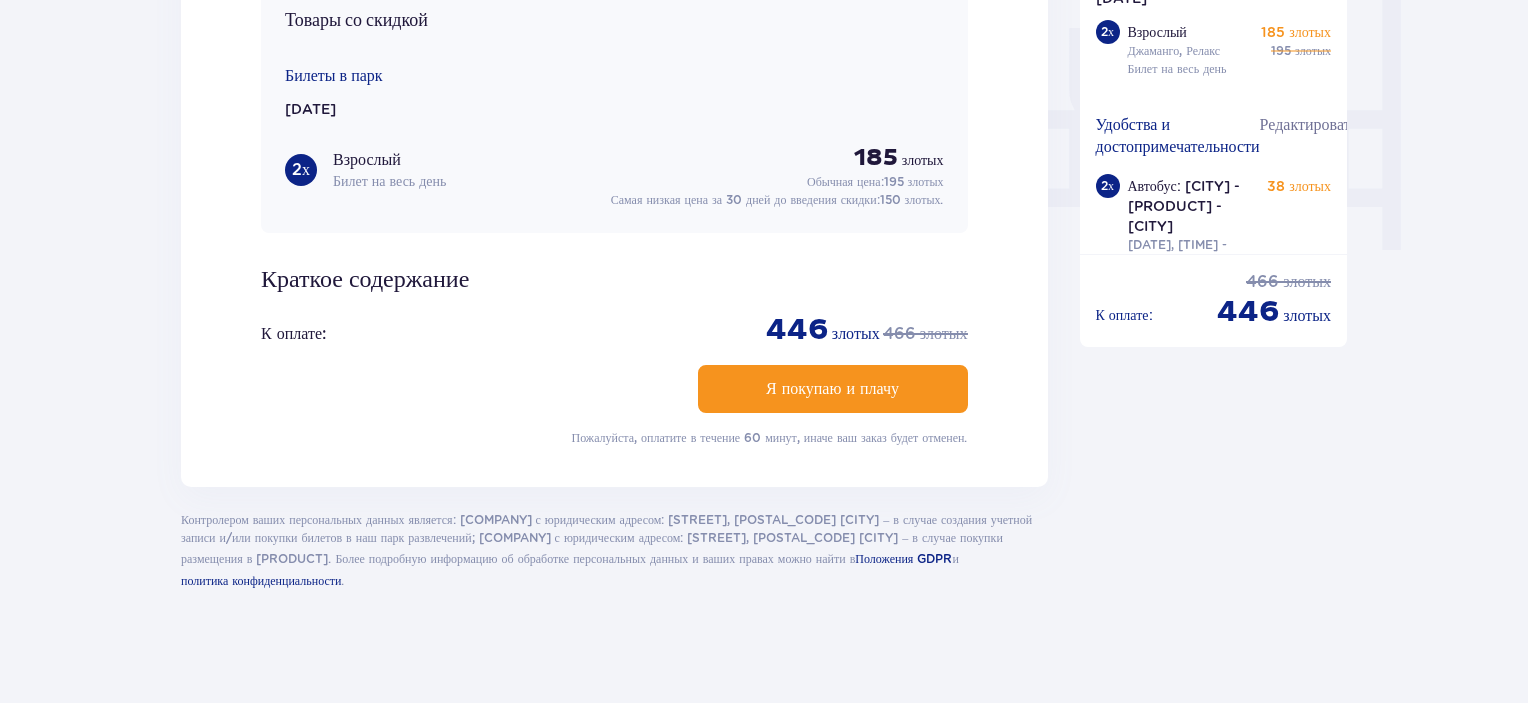 click on "Я покупаю и плачу" at bounding box center (832, 389) 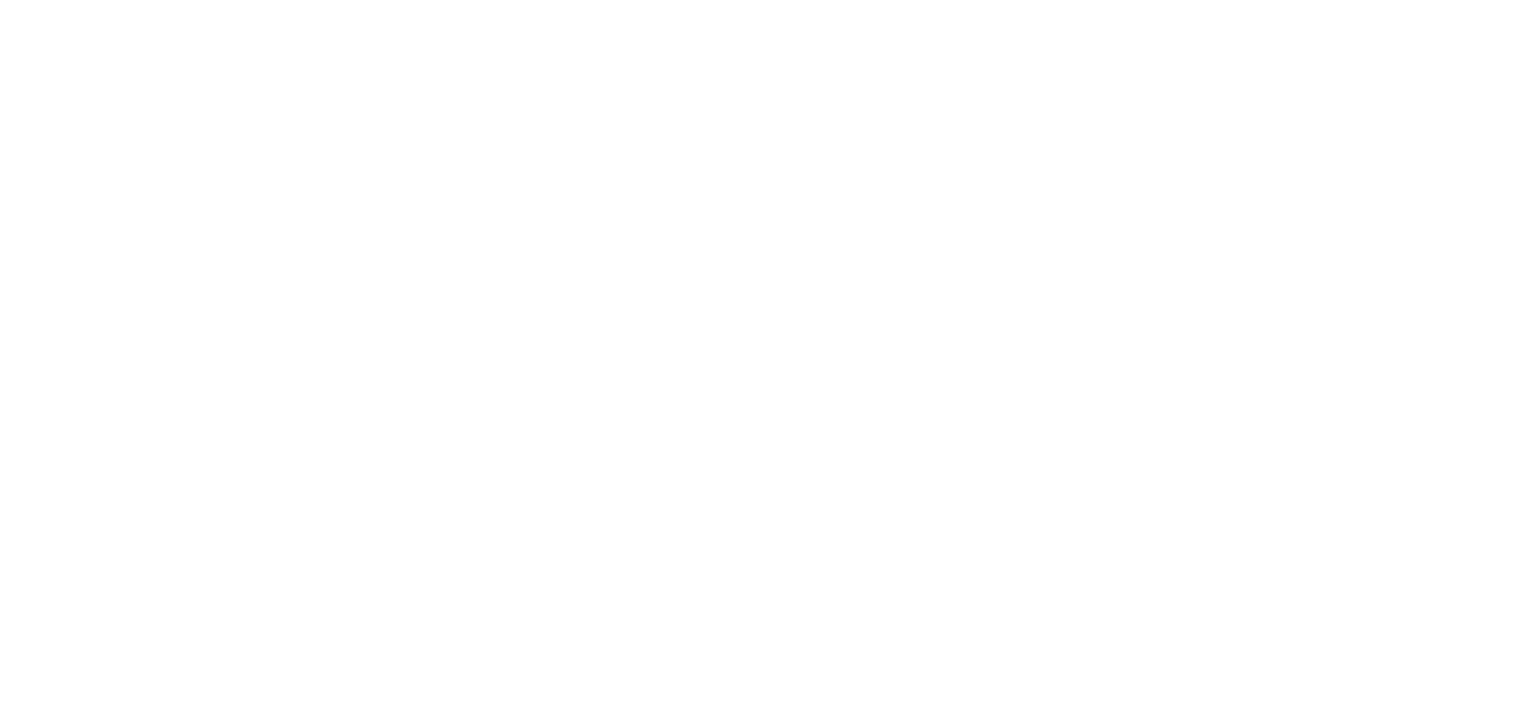 scroll, scrollTop: 0, scrollLeft: 0, axis: both 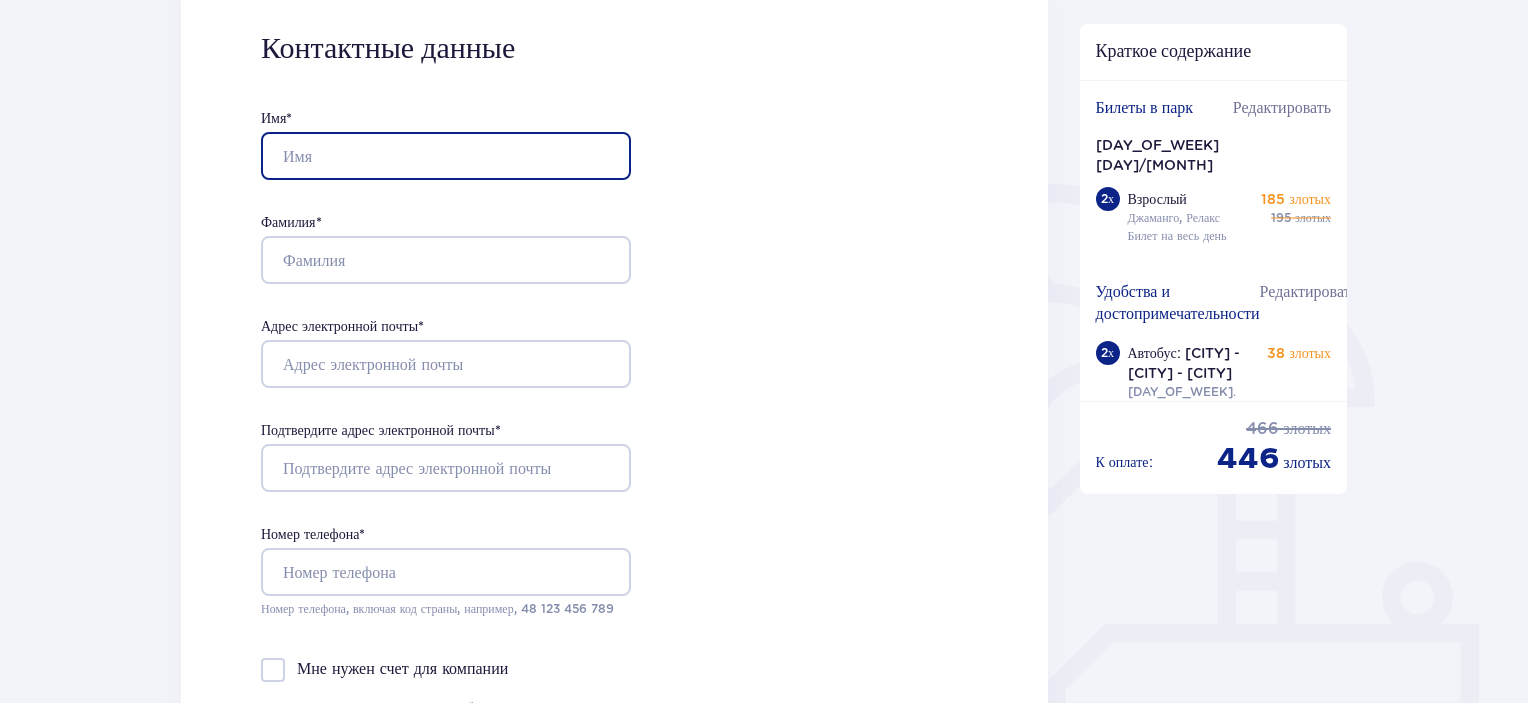 click on "Имя  *" at bounding box center (446, 156) 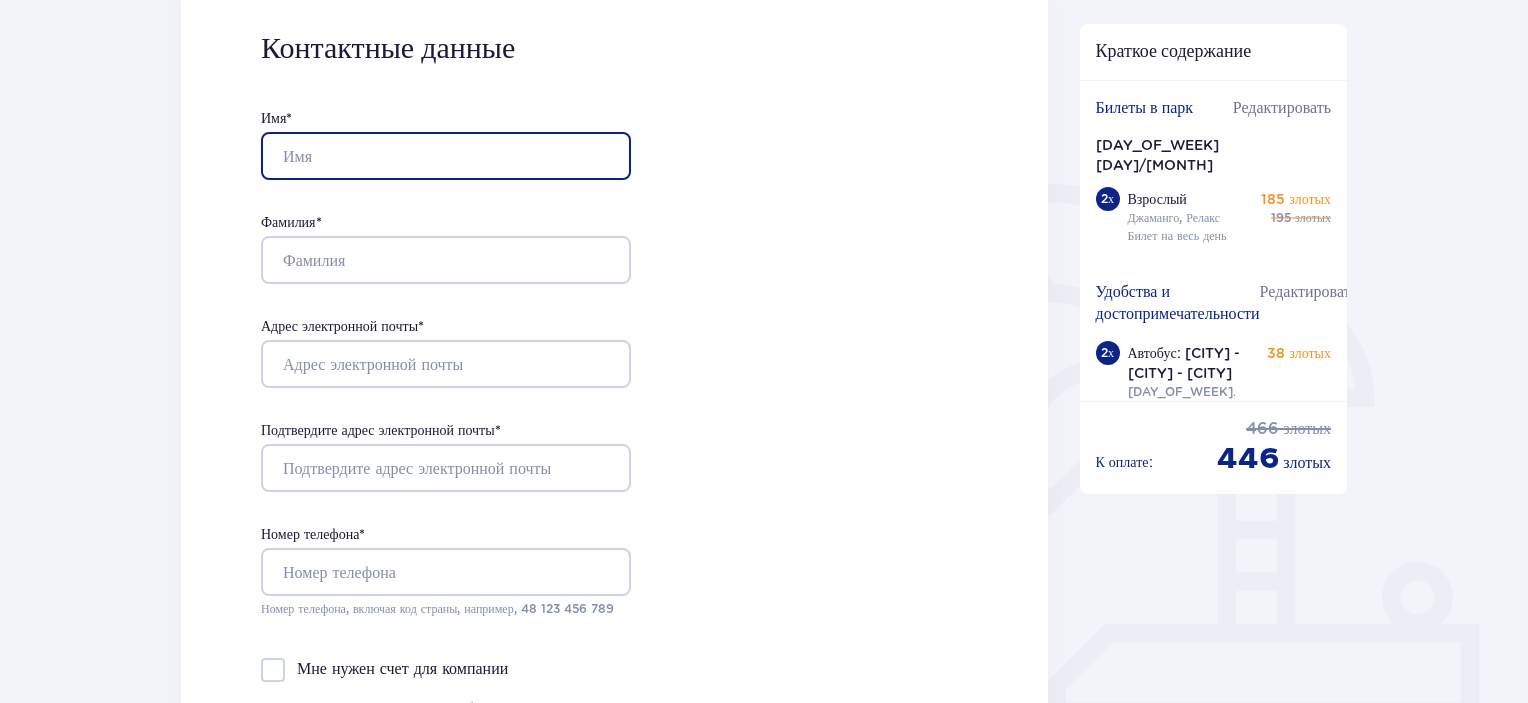 type on "[FIRST]" 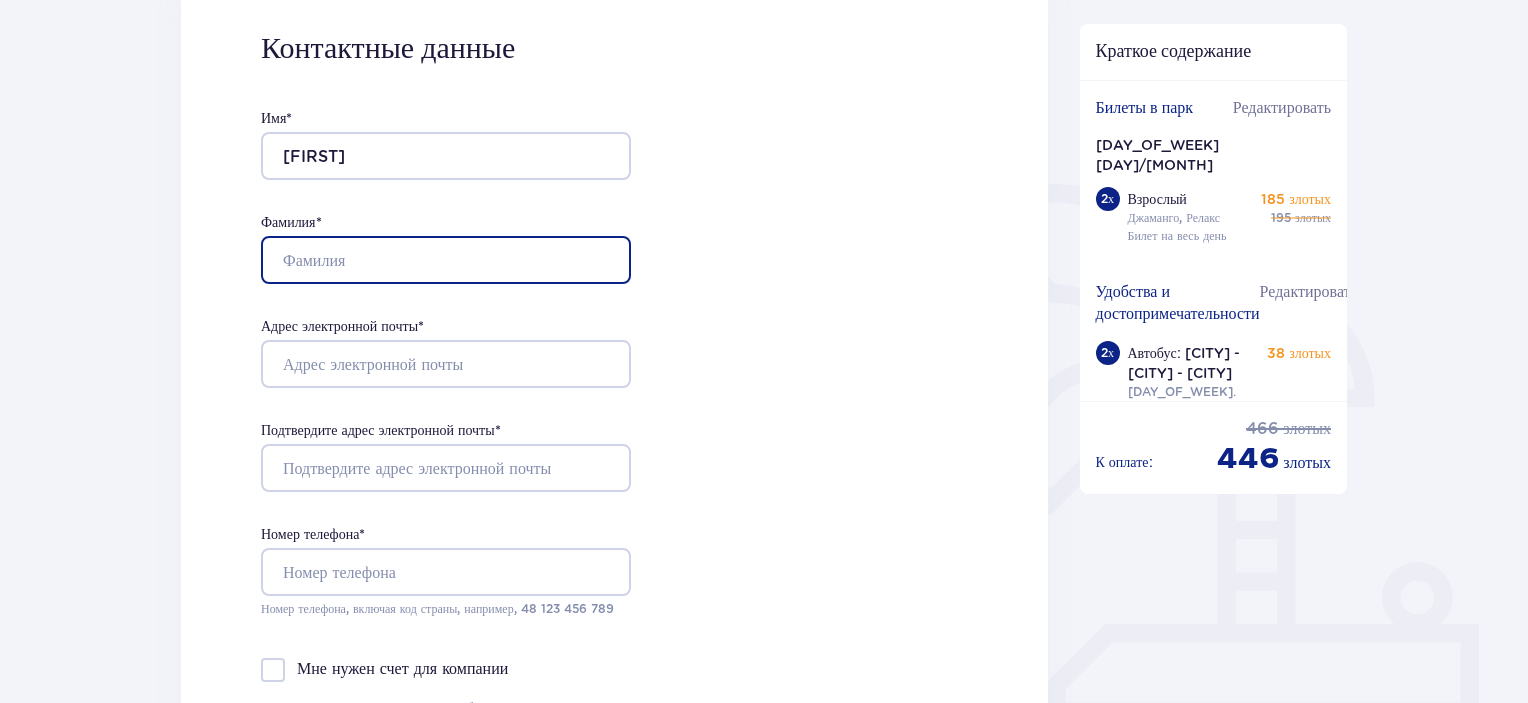 type on "[LAST]" 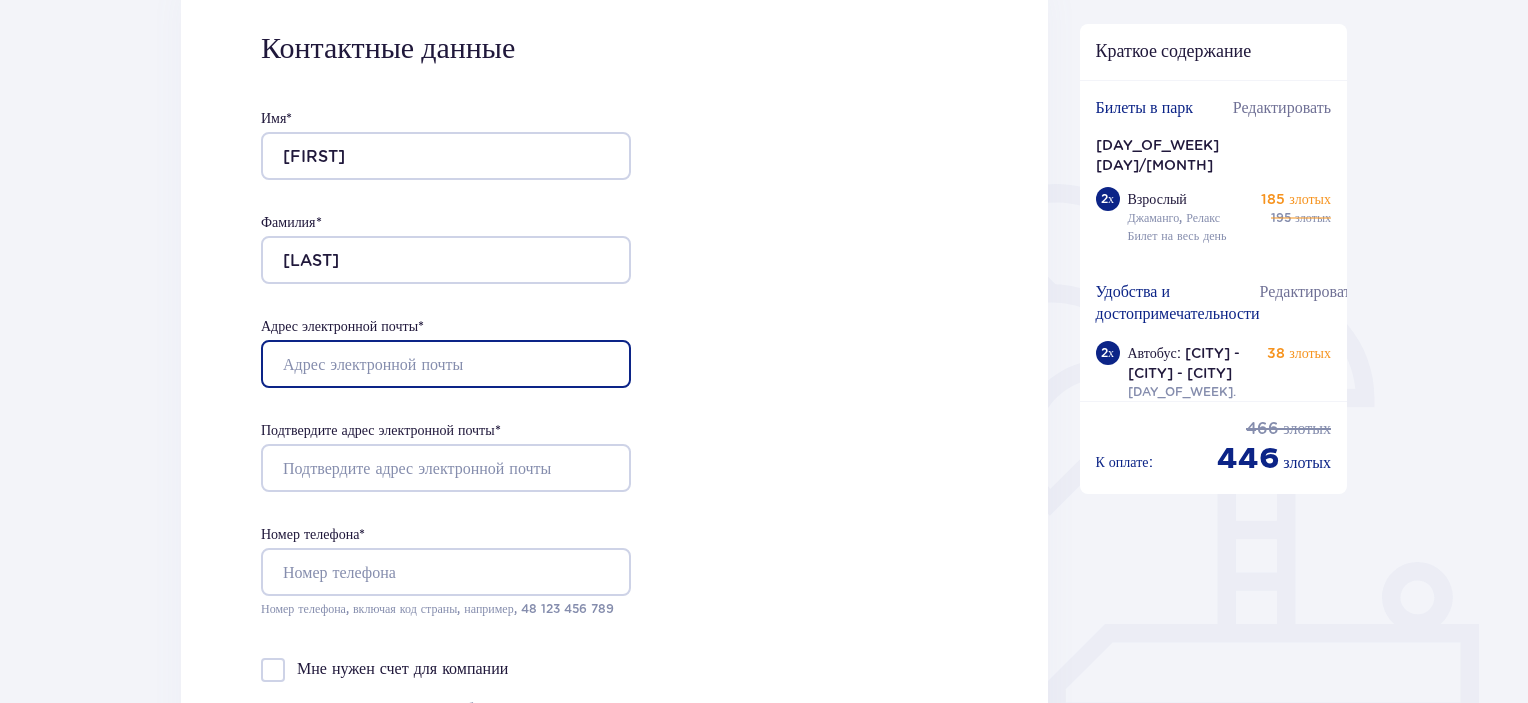 type on "[EMAIL]" 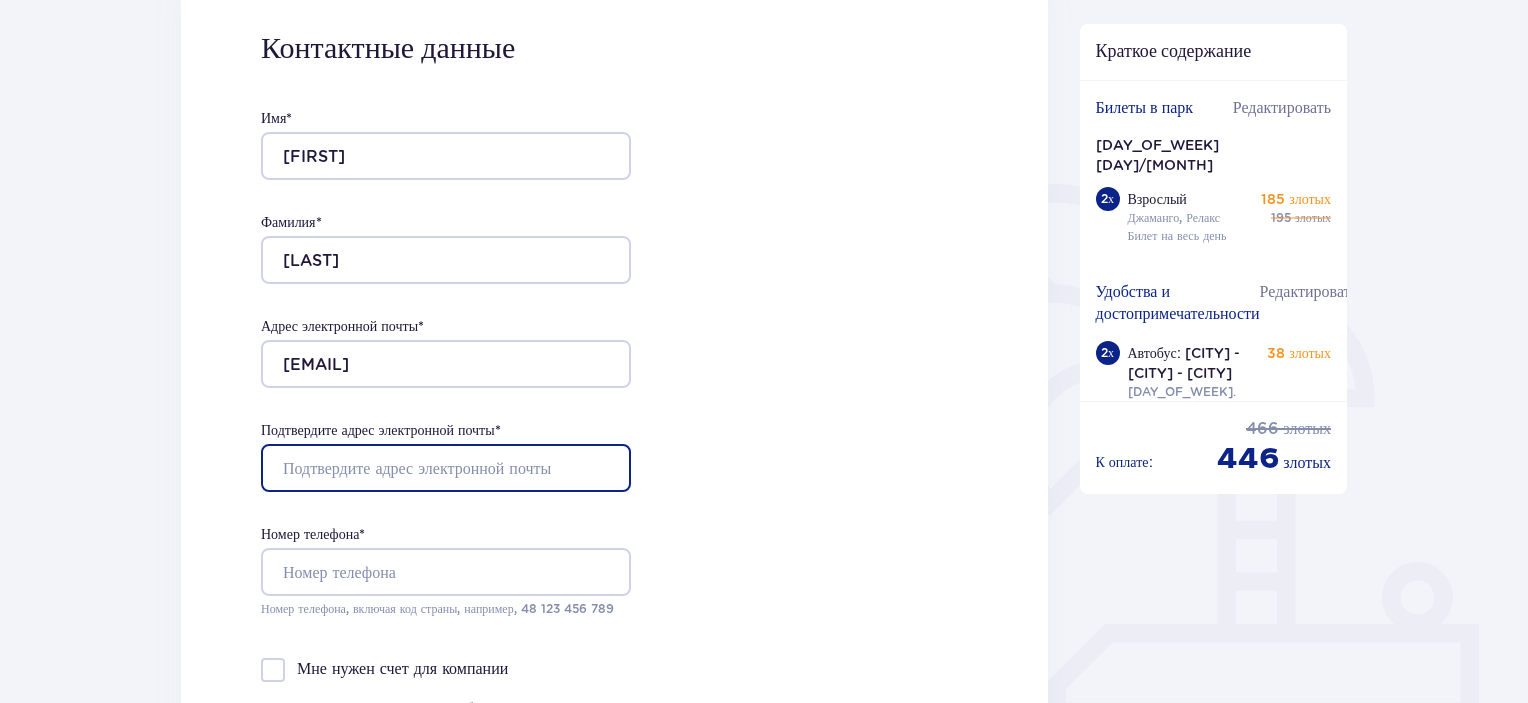 type on "[EMAIL]" 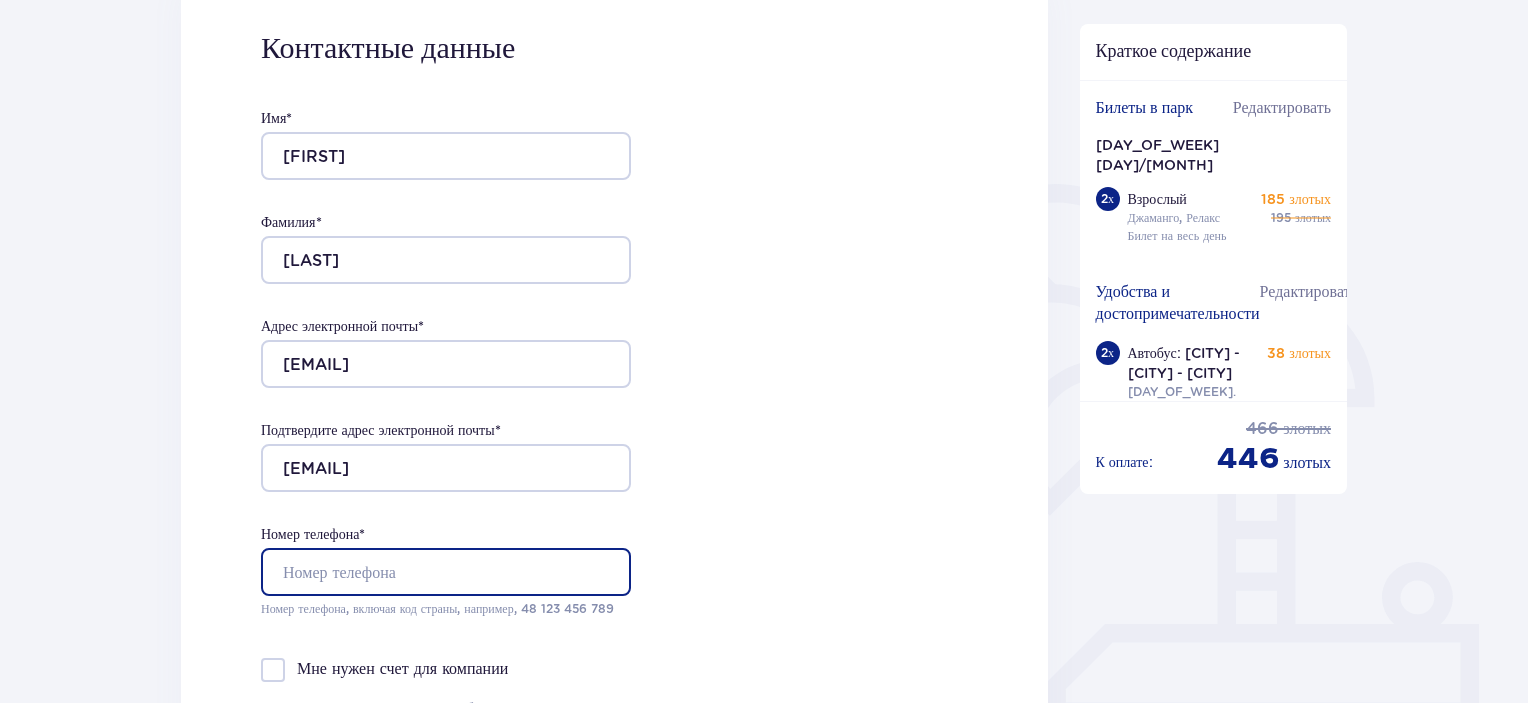 type on "[PHONE]" 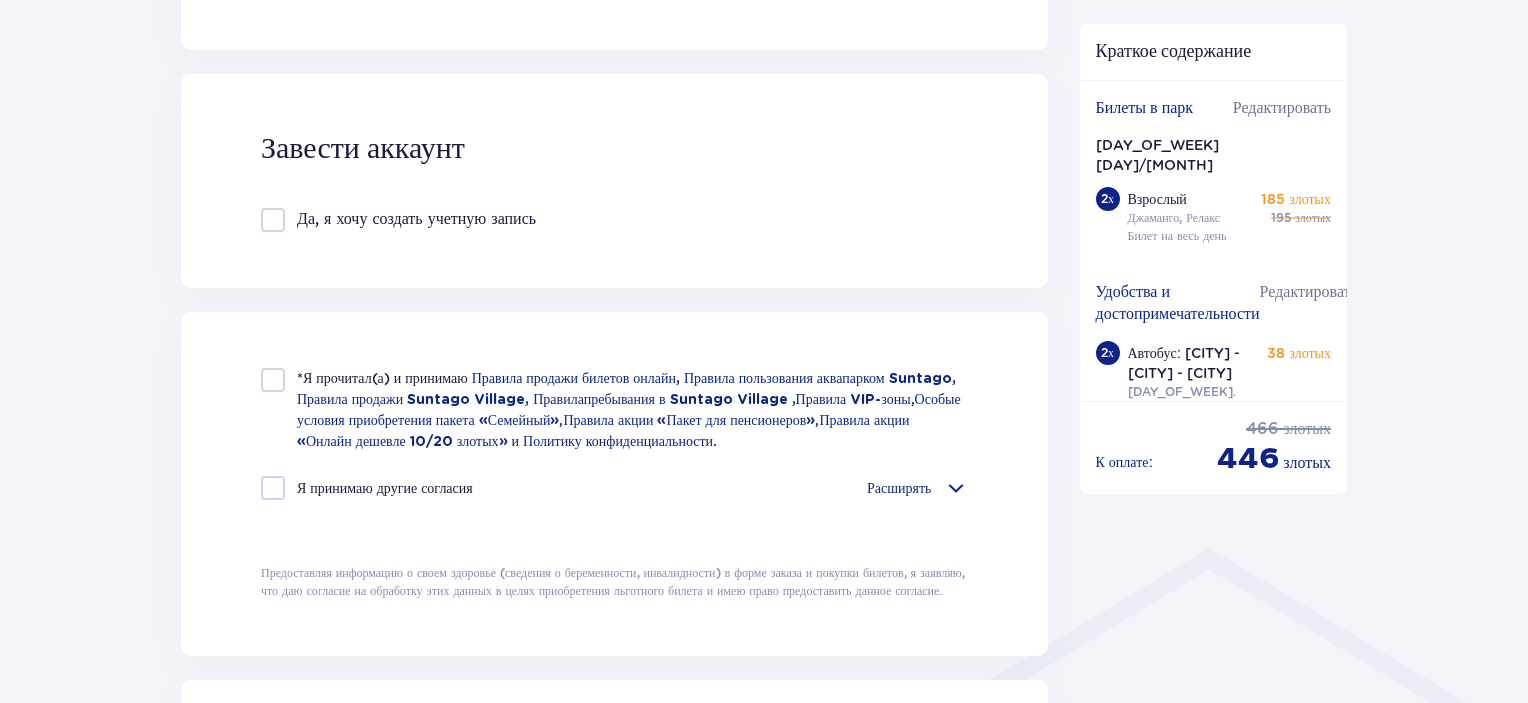 scroll, scrollTop: 1104, scrollLeft: 0, axis: vertical 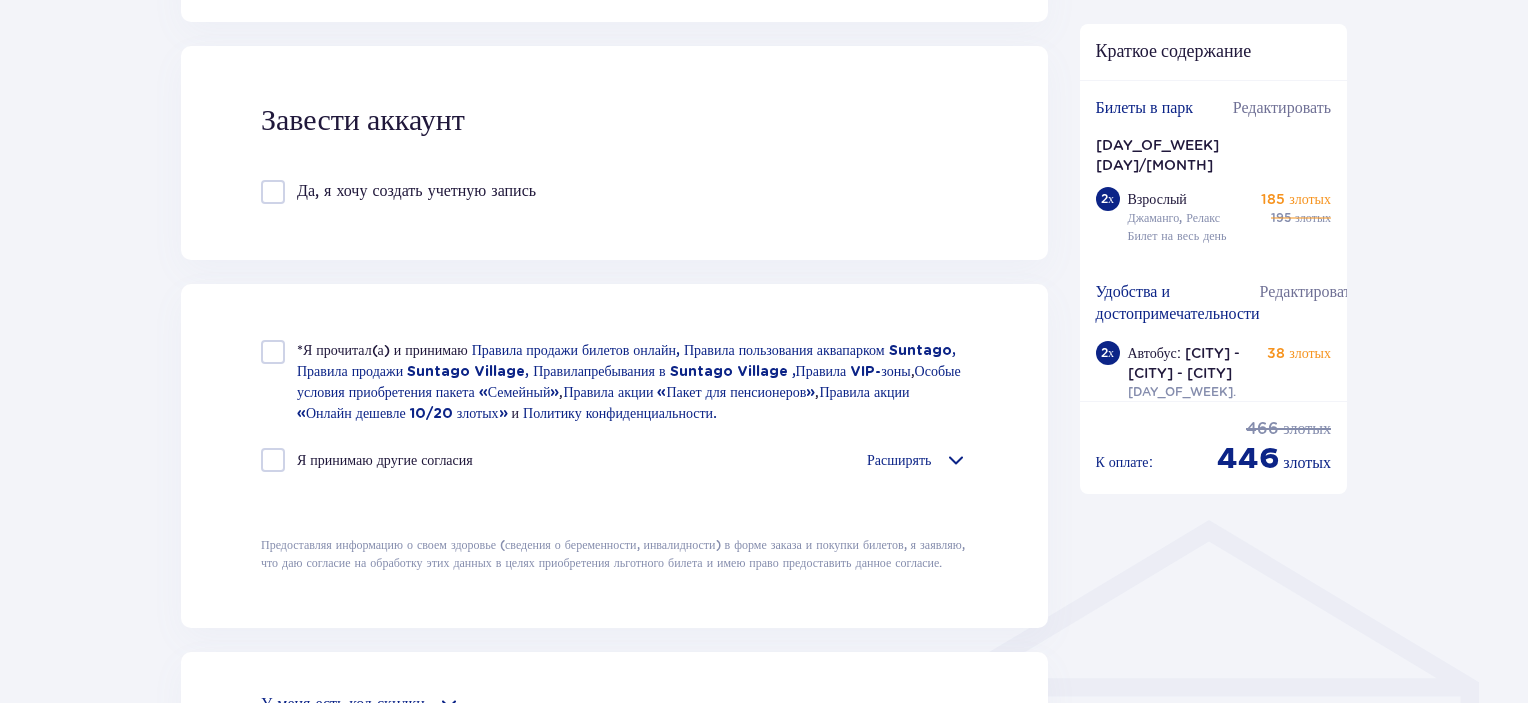 click at bounding box center (273, 352) 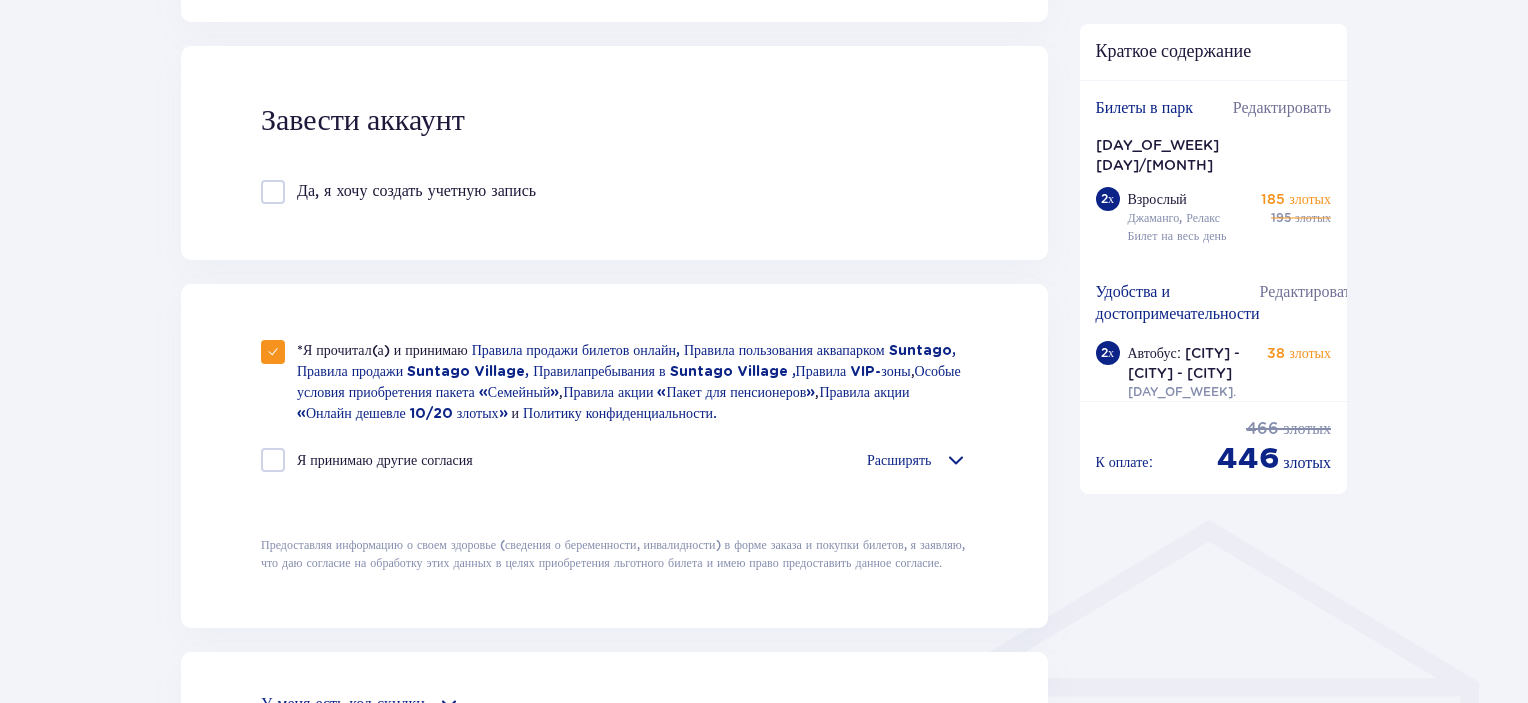 click at bounding box center (273, 460) 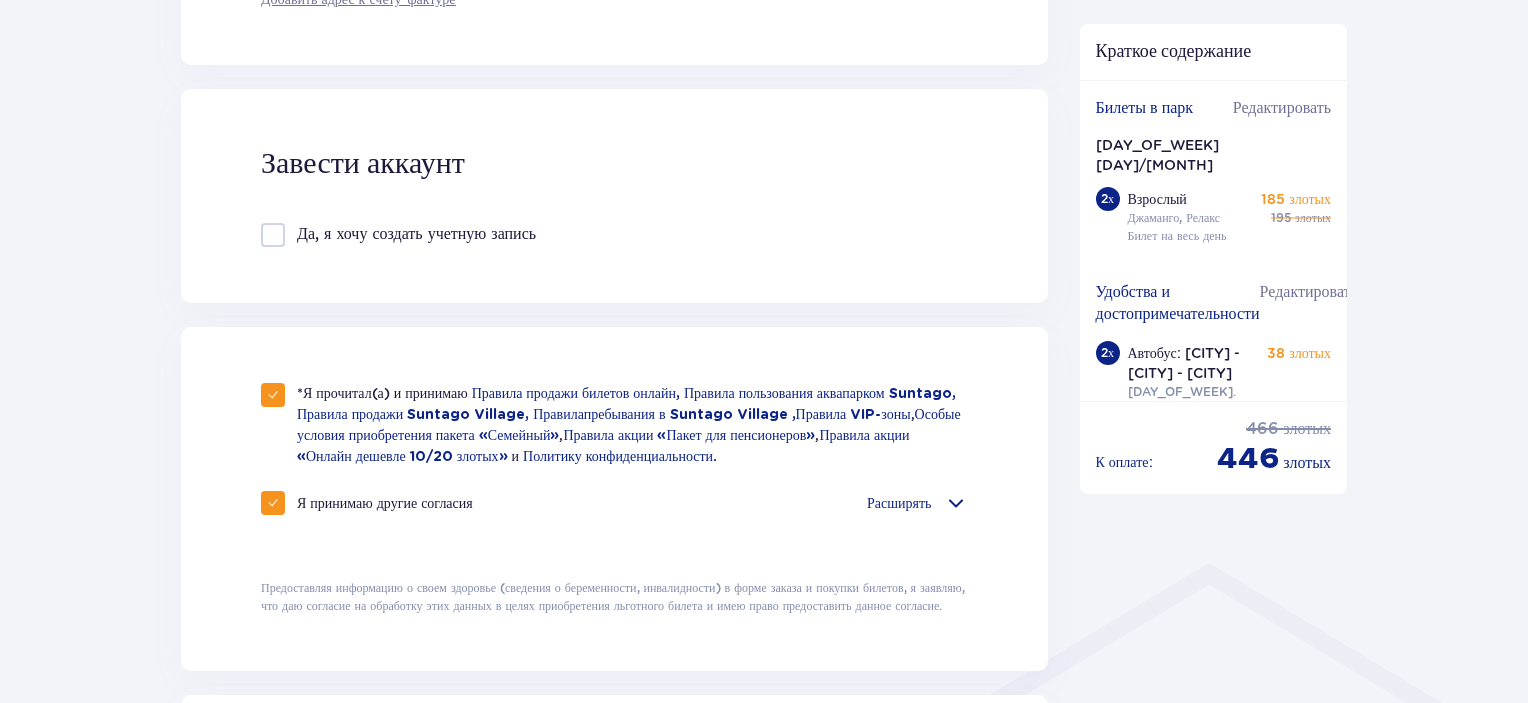 scroll, scrollTop: 1064, scrollLeft: 0, axis: vertical 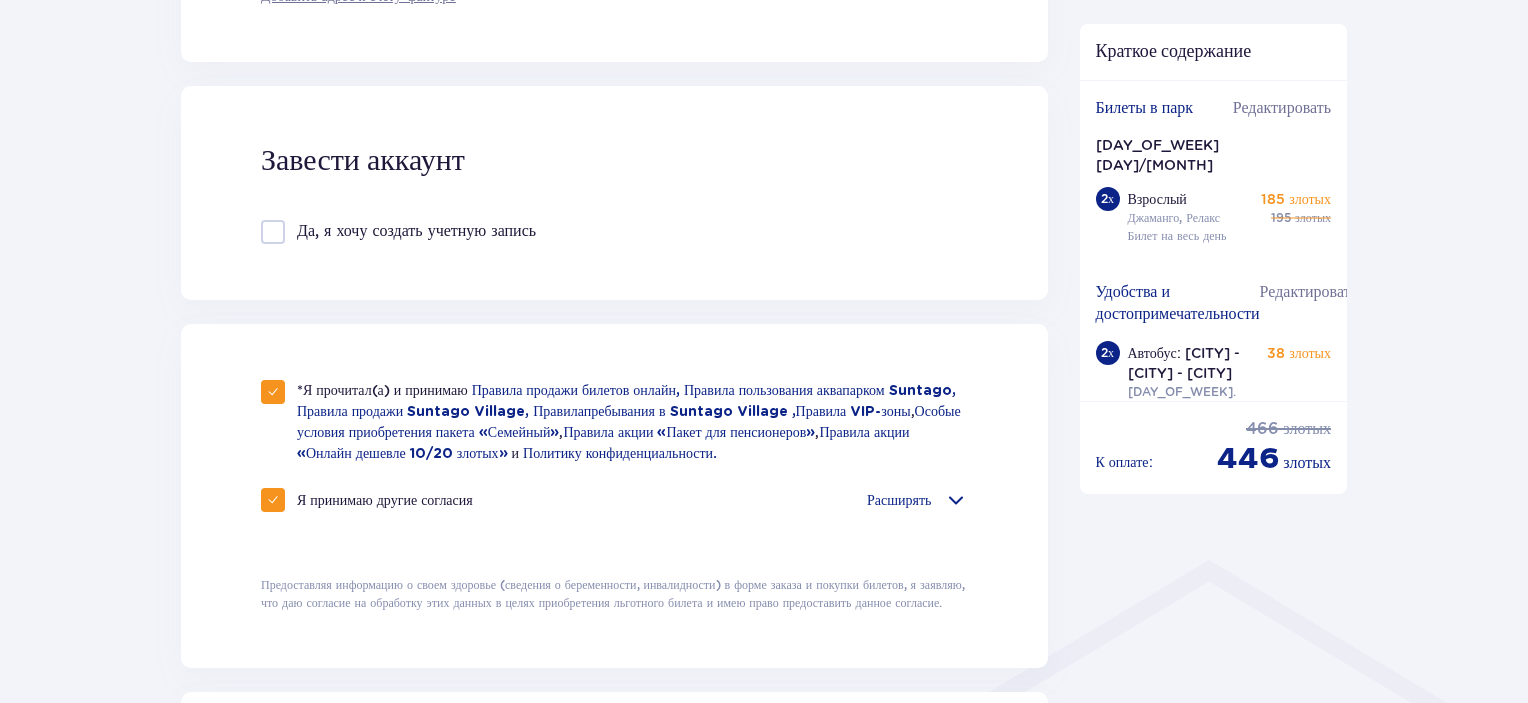 click on "Расширять" at bounding box center [899, 500] 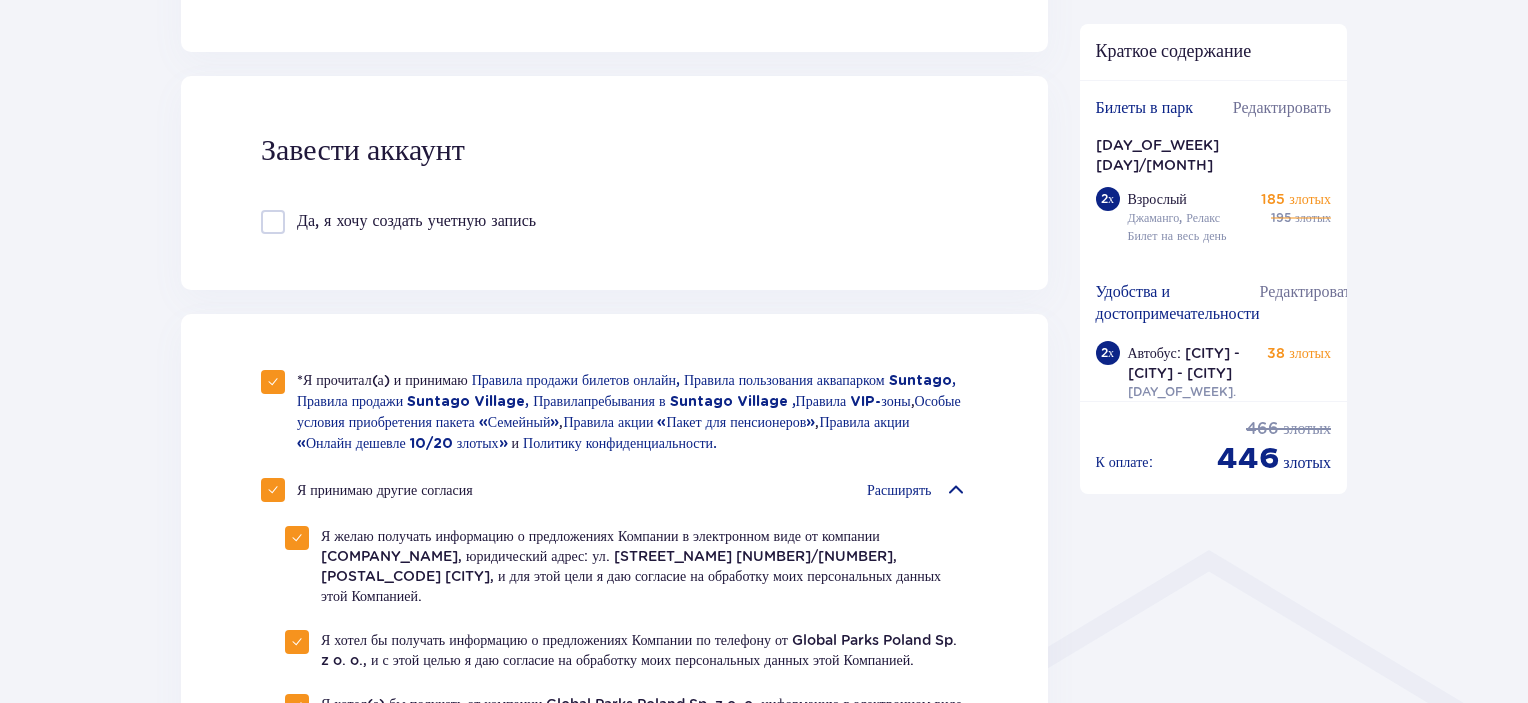 scroll, scrollTop: 998, scrollLeft: 0, axis: vertical 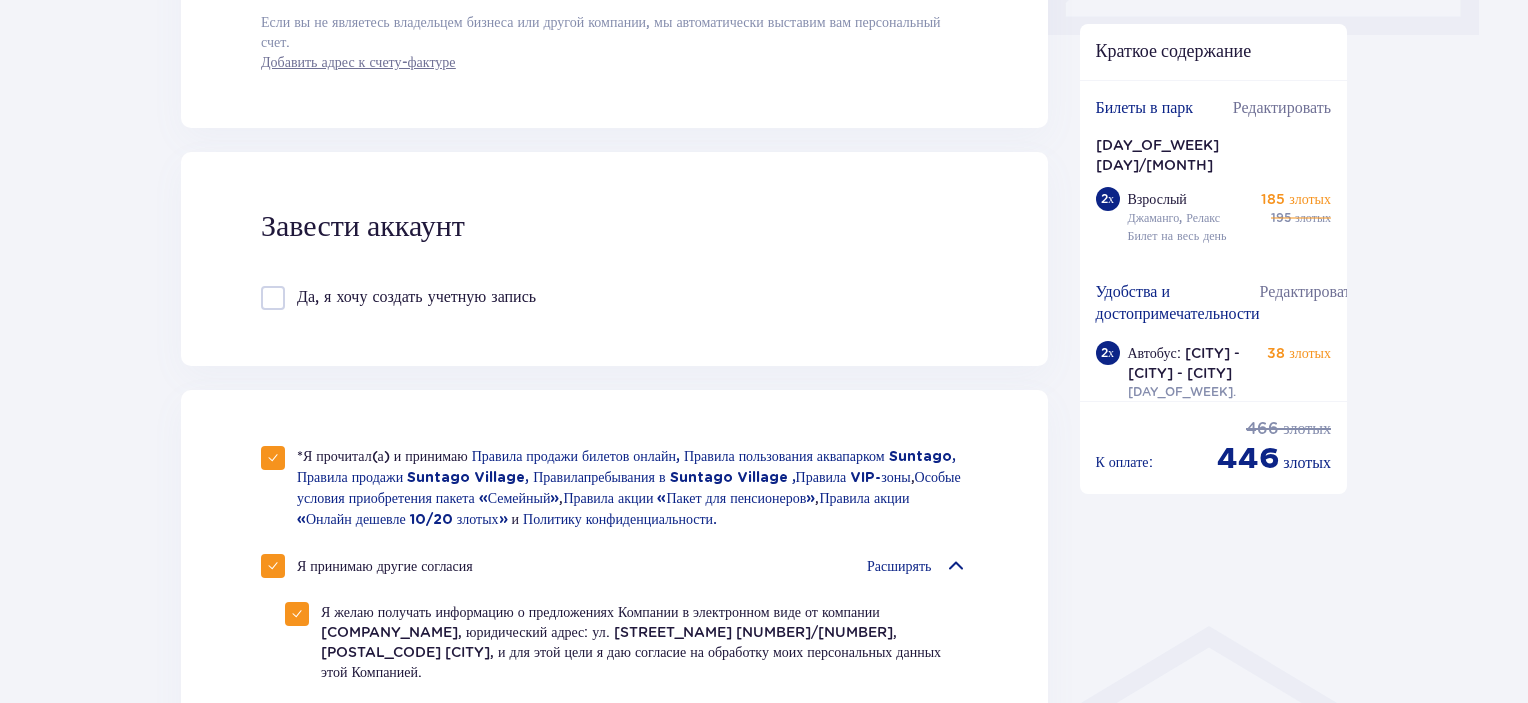 click at bounding box center [273, 298] 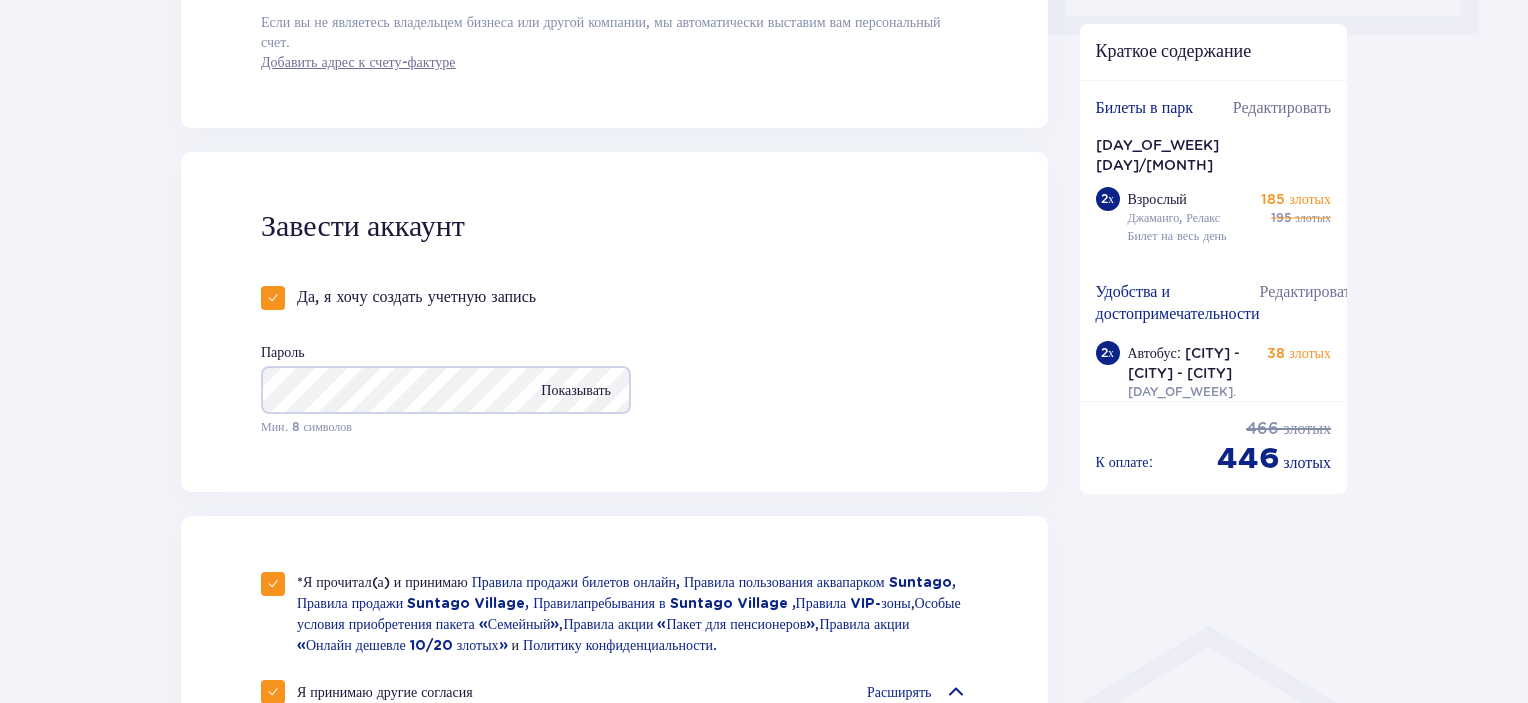 click on "Показывать" at bounding box center (576, 390) 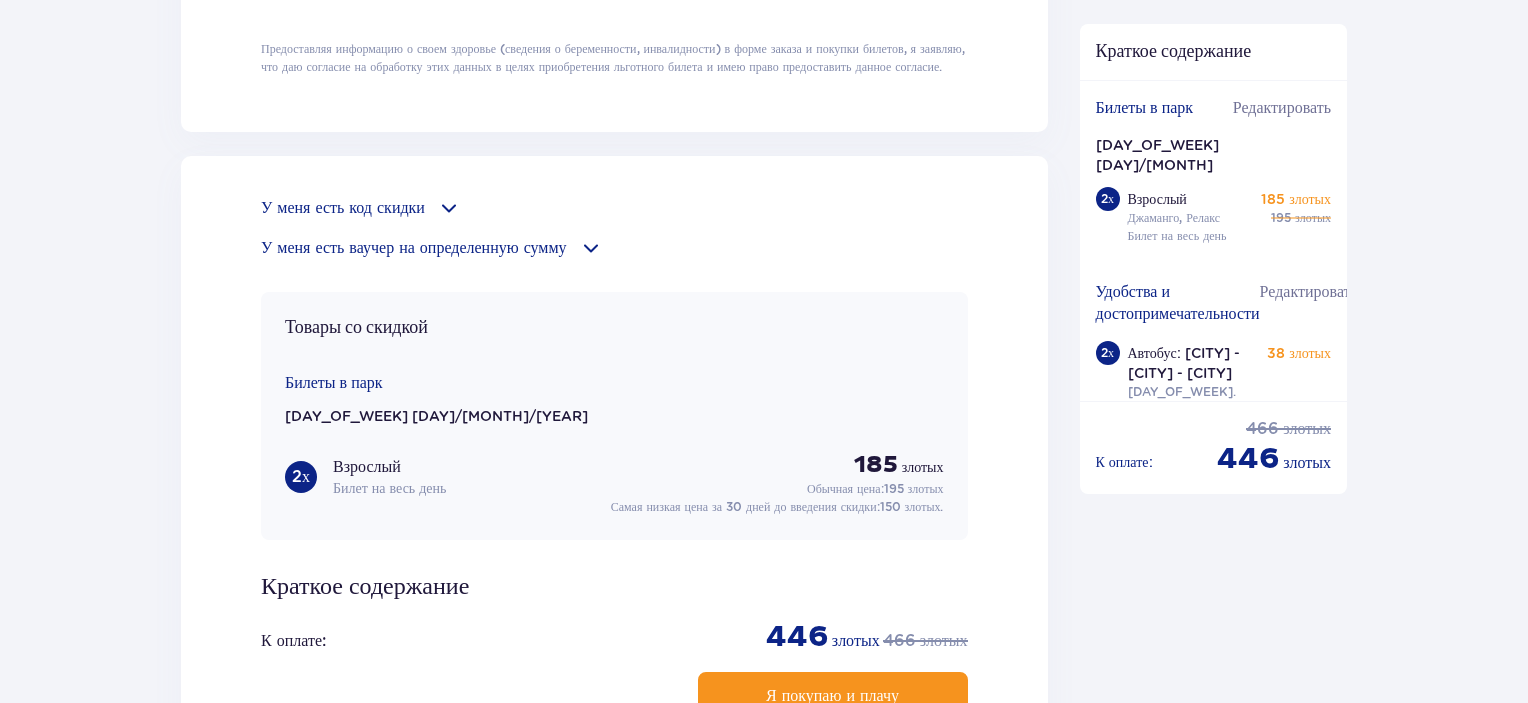 scroll, scrollTop: 2220, scrollLeft: 0, axis: vertical 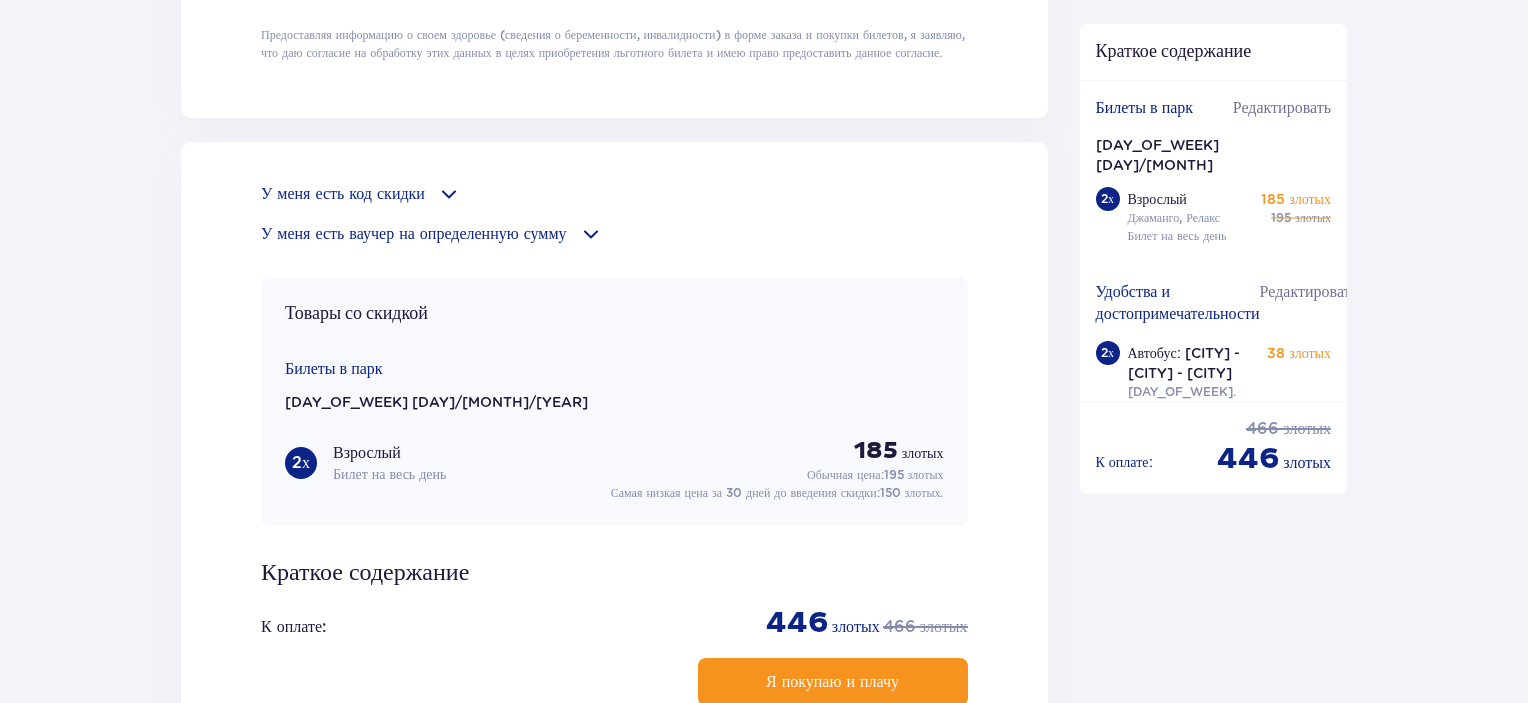 click at bounding box center [591, 234] 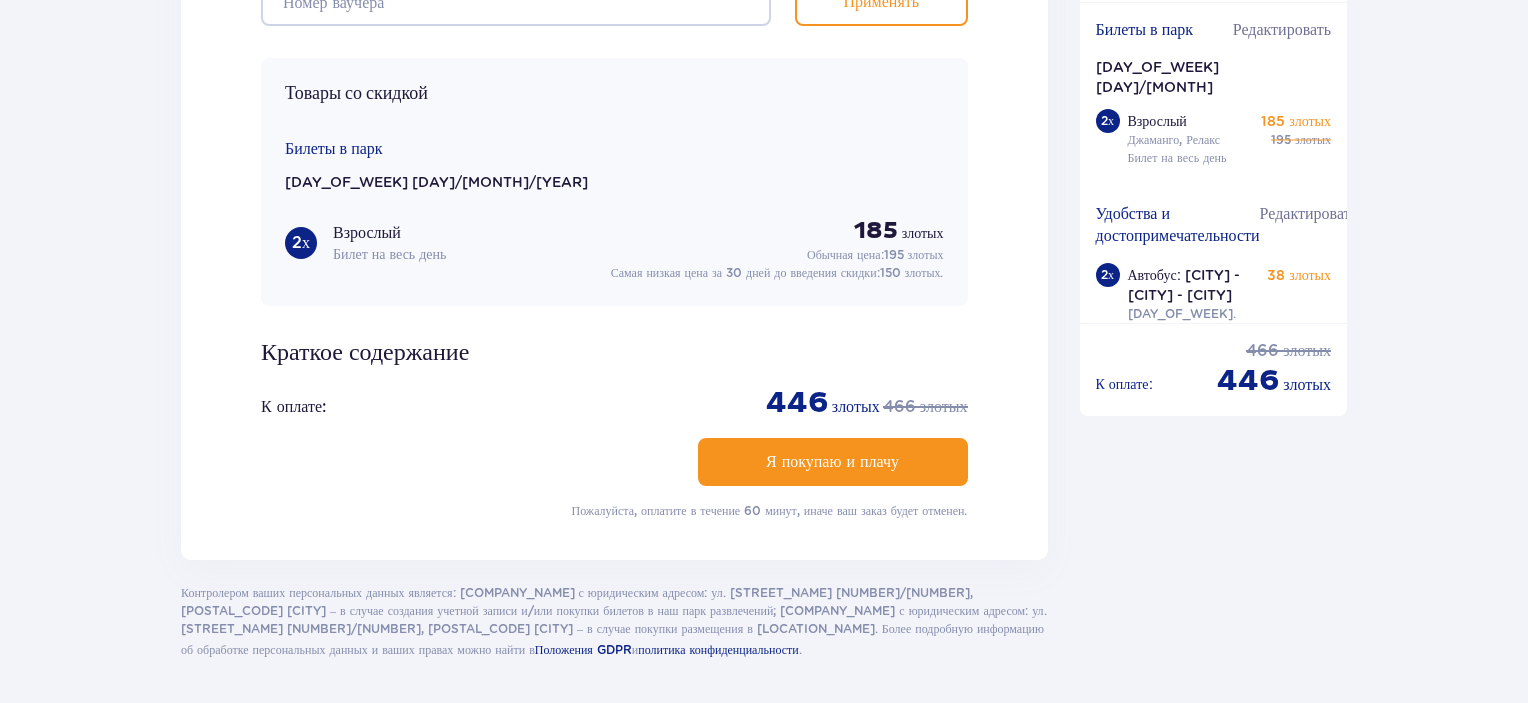 scroll, scrollTop: 2505, scrollLeft: 0, axis: vertical 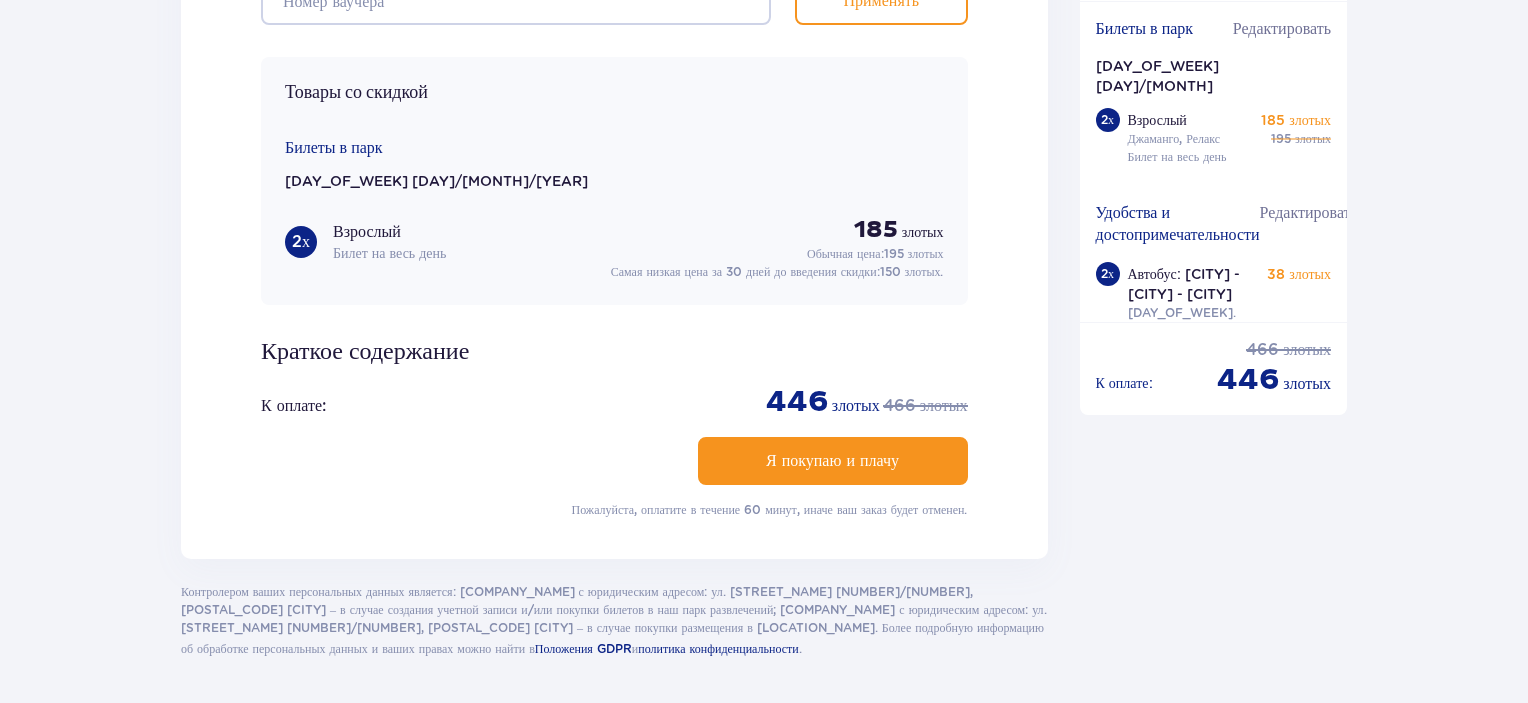 click on "Я покупаю и плачу" at bounding box center (832, 461) 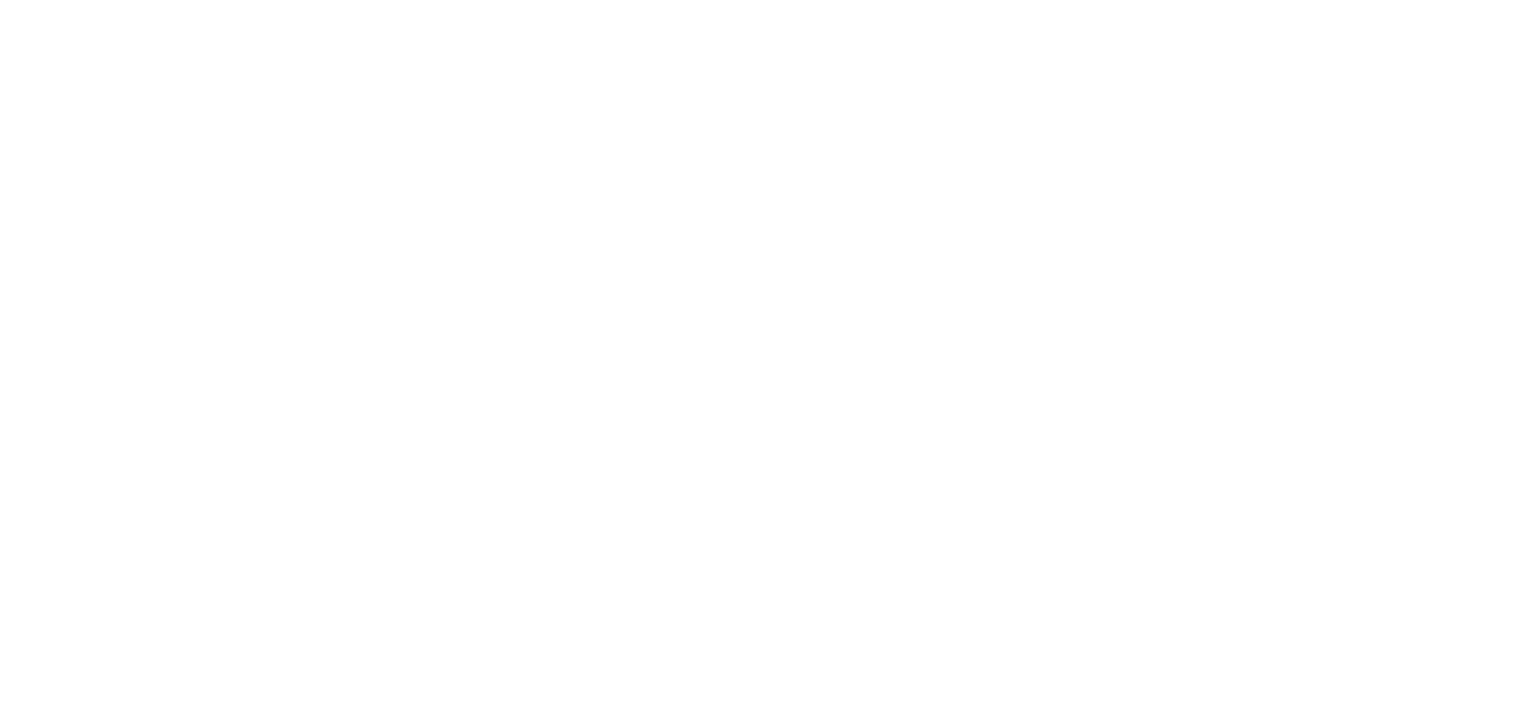 scroll, scrollTop: 0, scrollLeft: 0, axis: both 